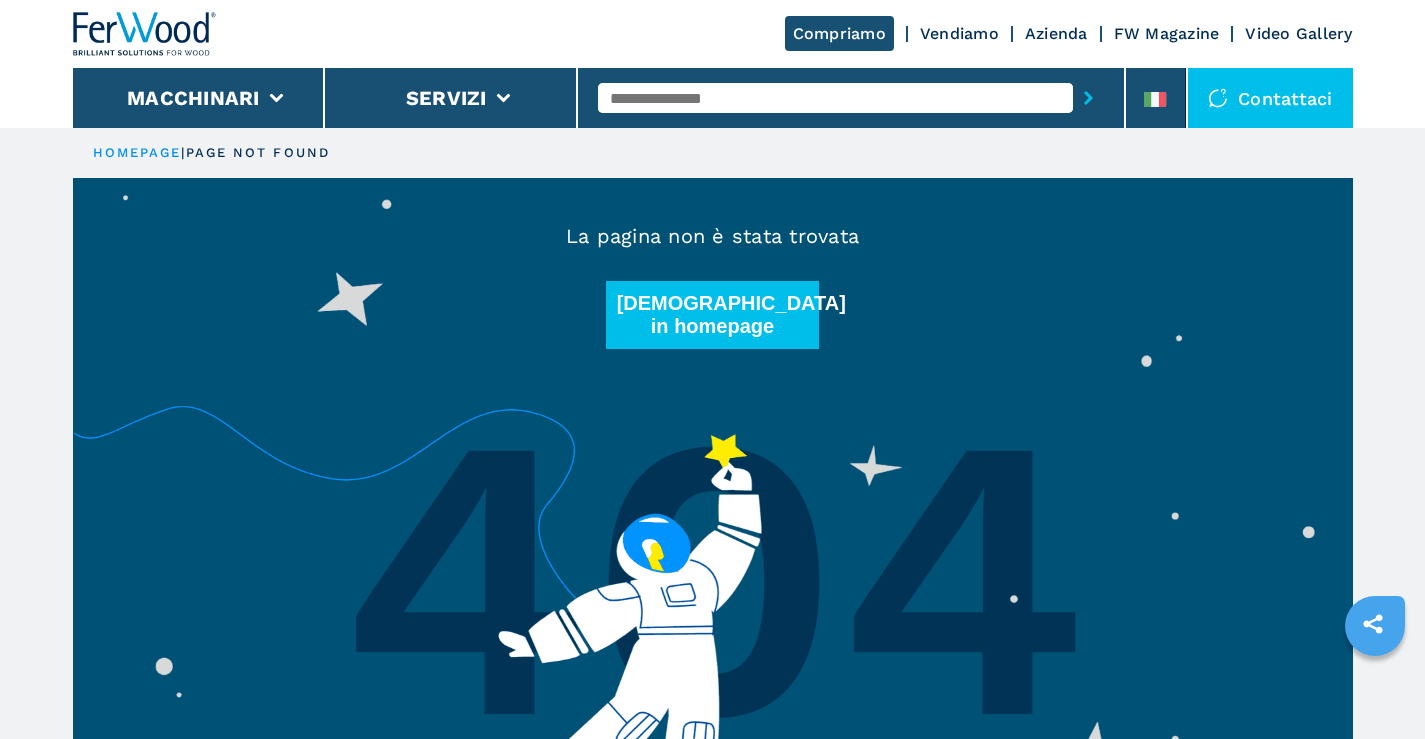 scroll, scrollTop: 0, scrollLeft: 0, axis: both 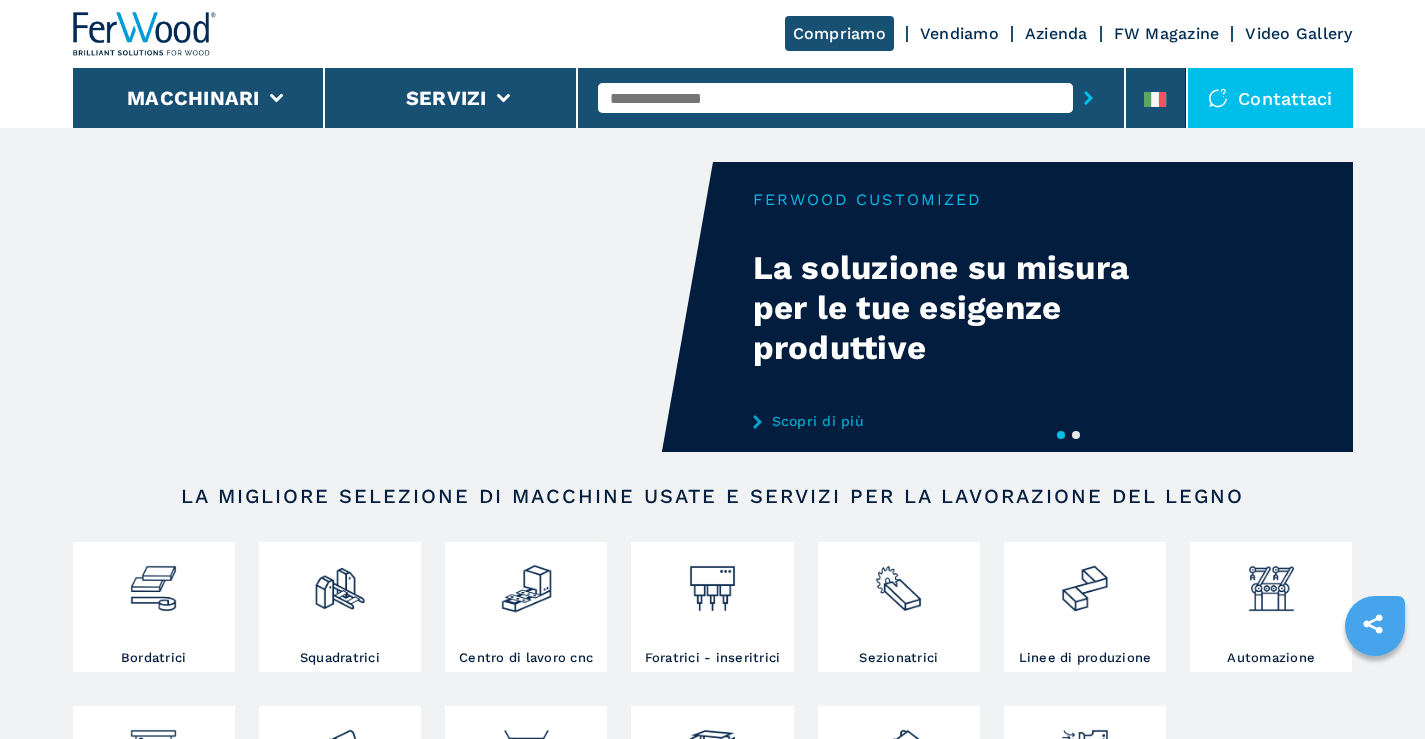 click on "Compriamo" at bounding box center [839, 33] 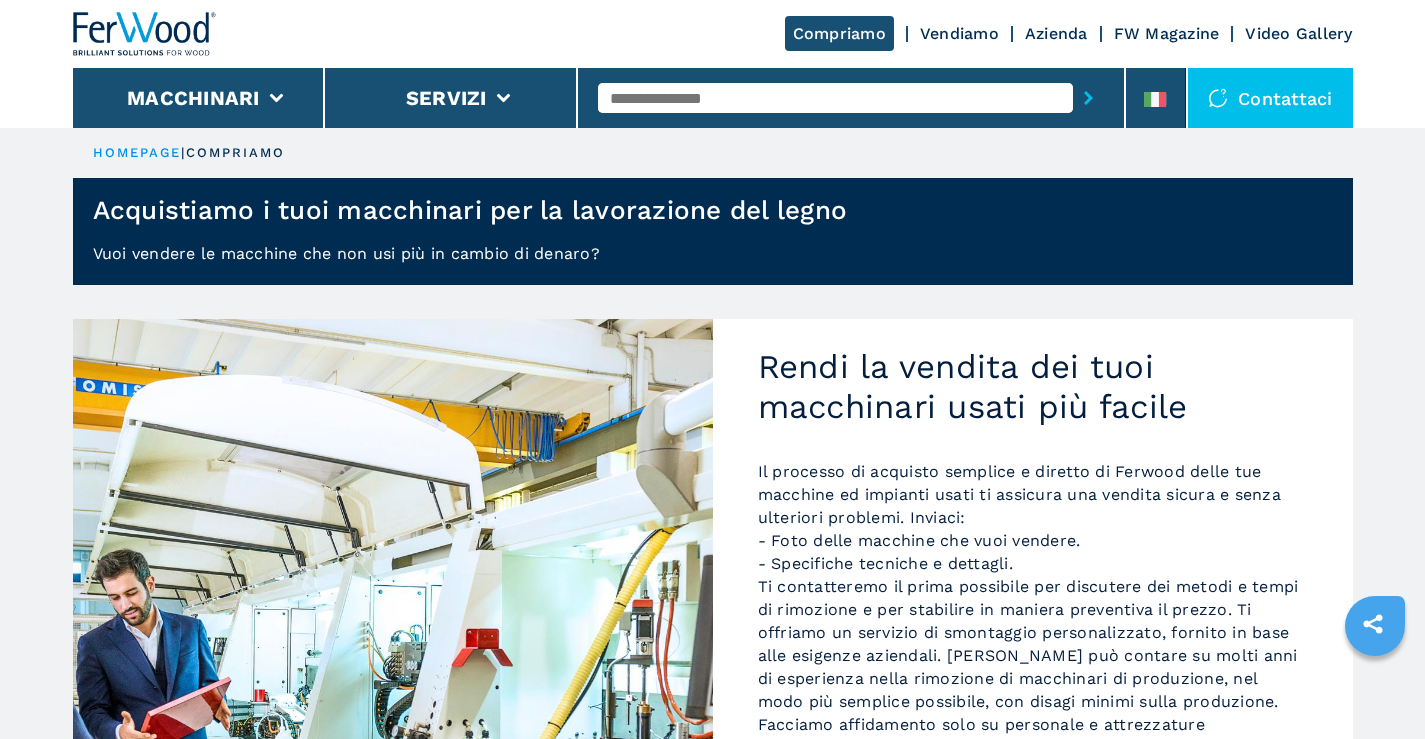 scroll, scrollTop: 0, scrollLeft: 0, axis: both 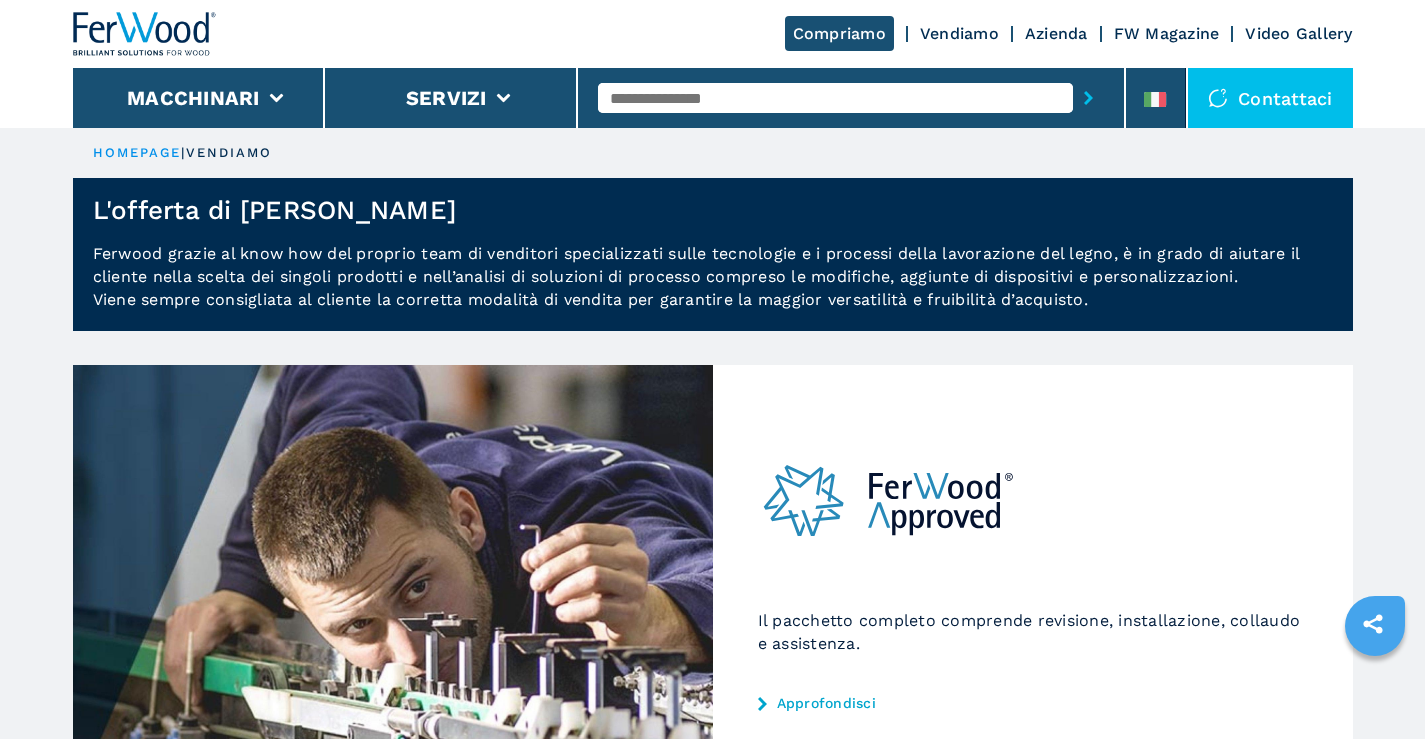 click on "Azienda" at bounding box center (1056, 33) 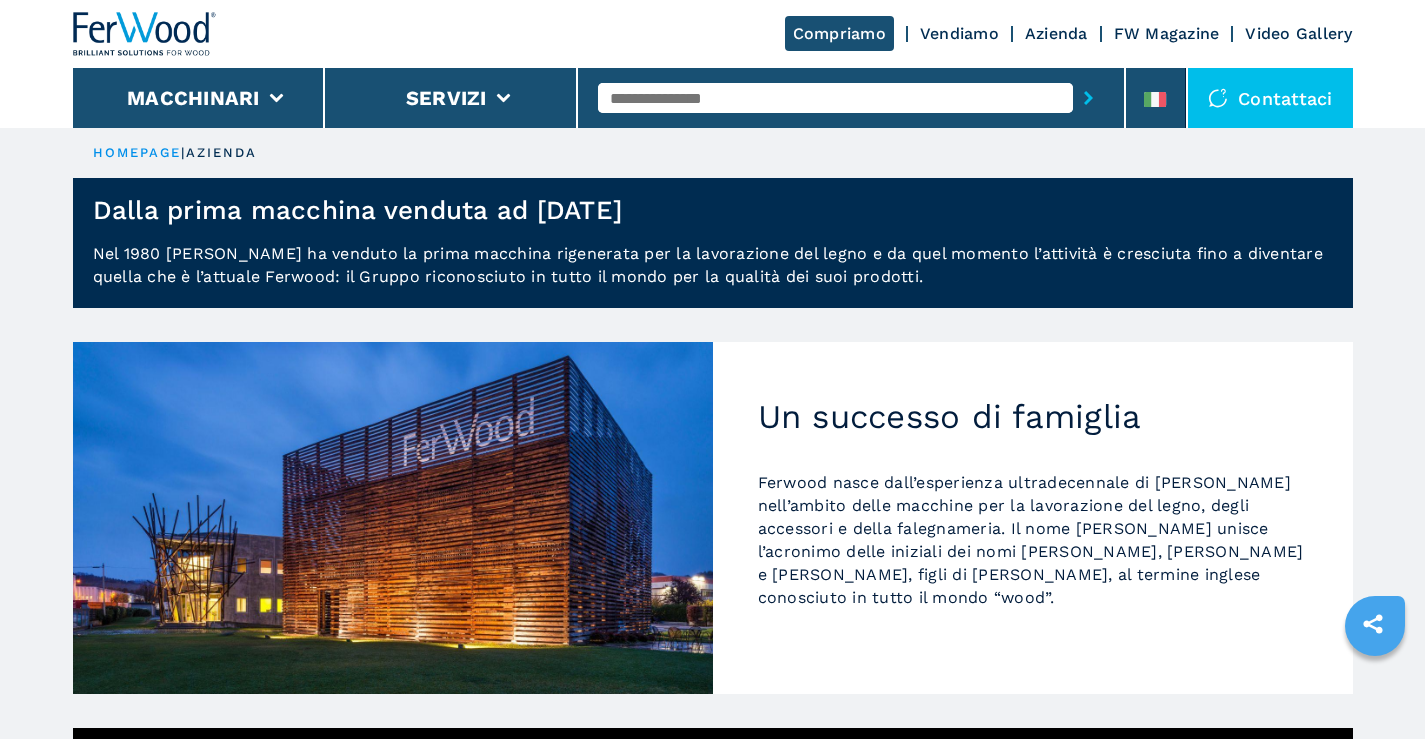 scroll, scrollTop: 0, scrollLeft: 0, axis: both 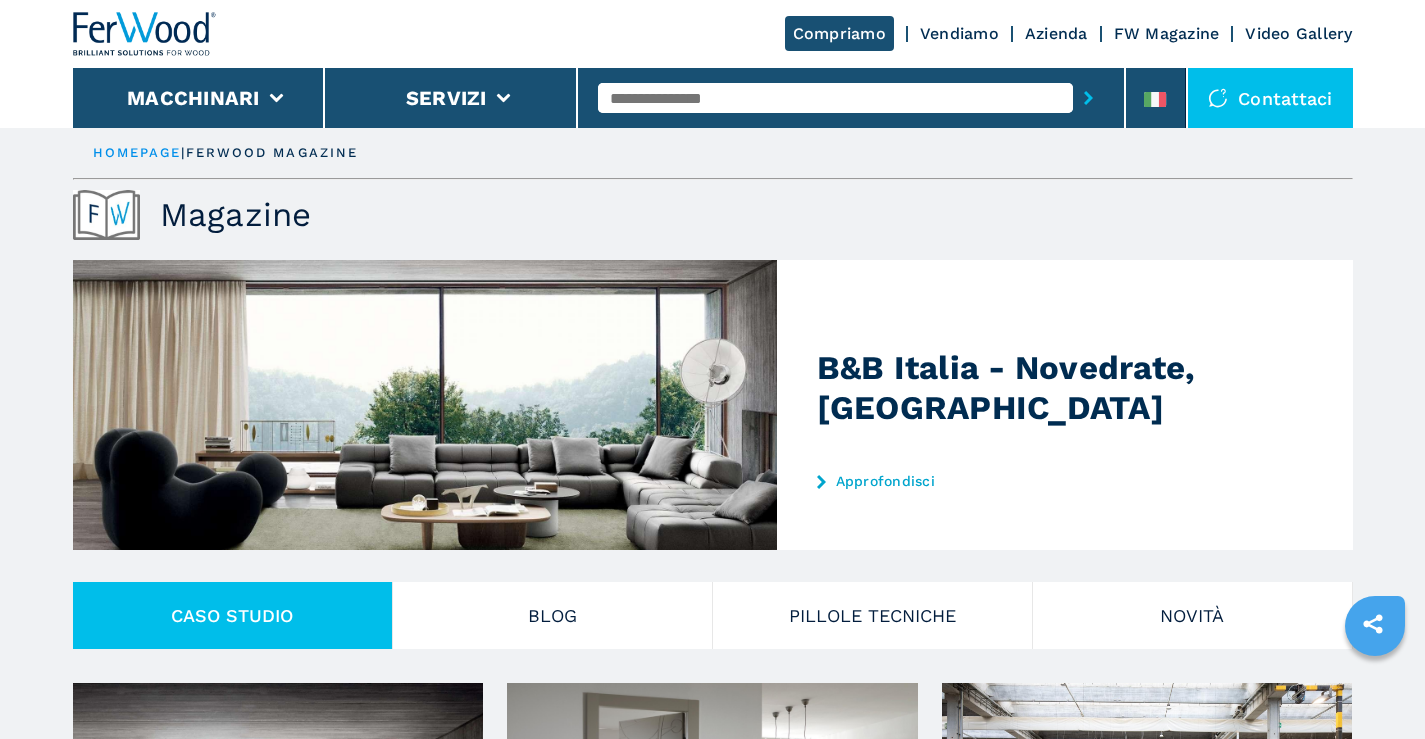 click on "Video Gallery" at bounding box center (1298, 33) 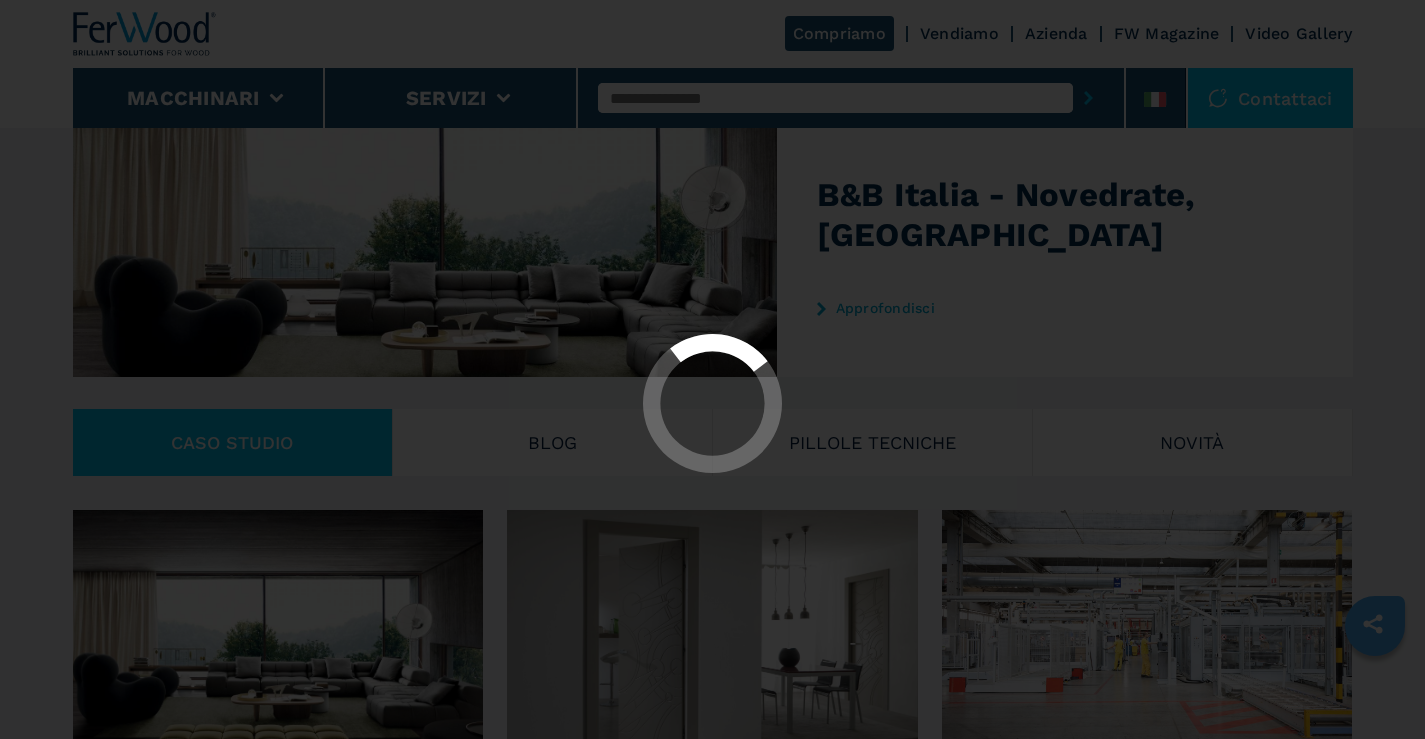 scroll, scrollTop: 400, scrollLeft: 0, axis: vertical 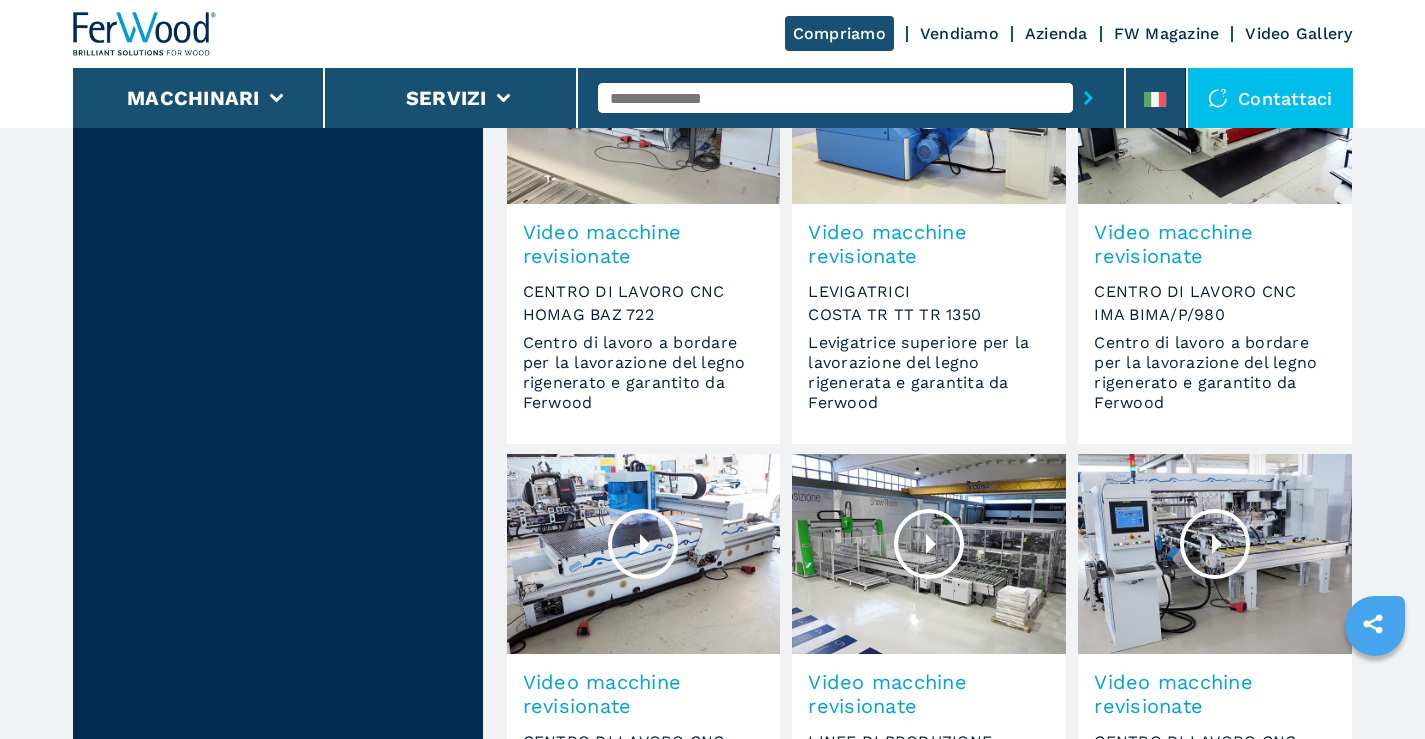 click at bounding box center [1215, 544] 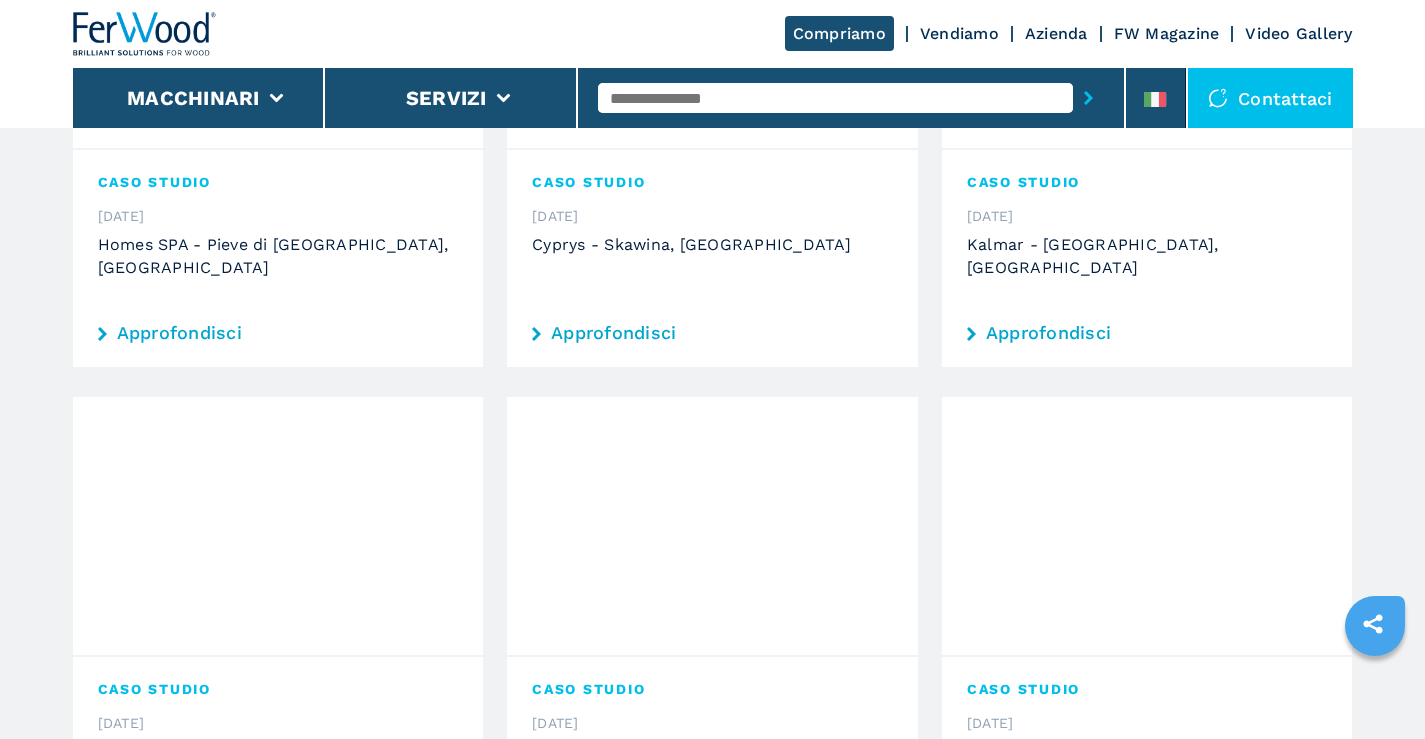 scroll, scrollTop: 0, scrollLeft: 0, axis: both 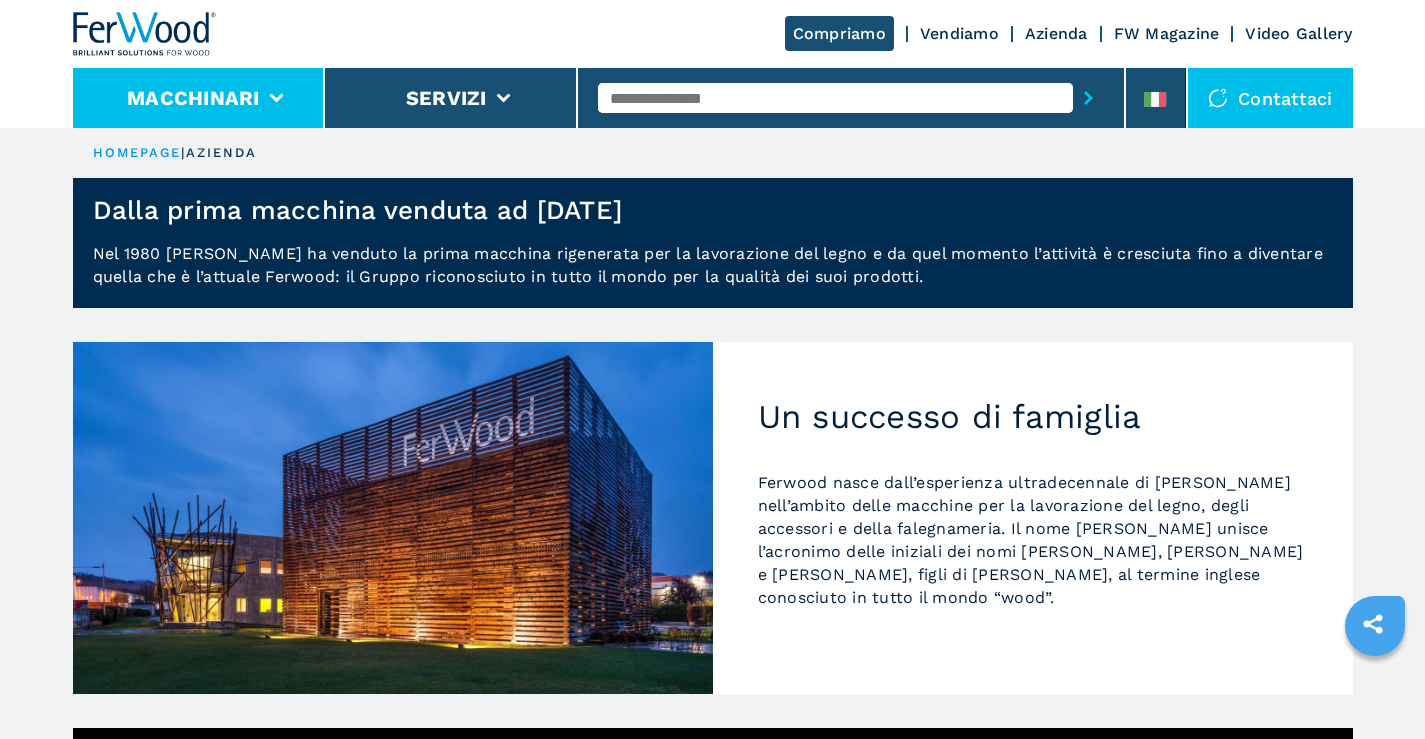 click on "Macchinari" at bounding box center [193, 98] 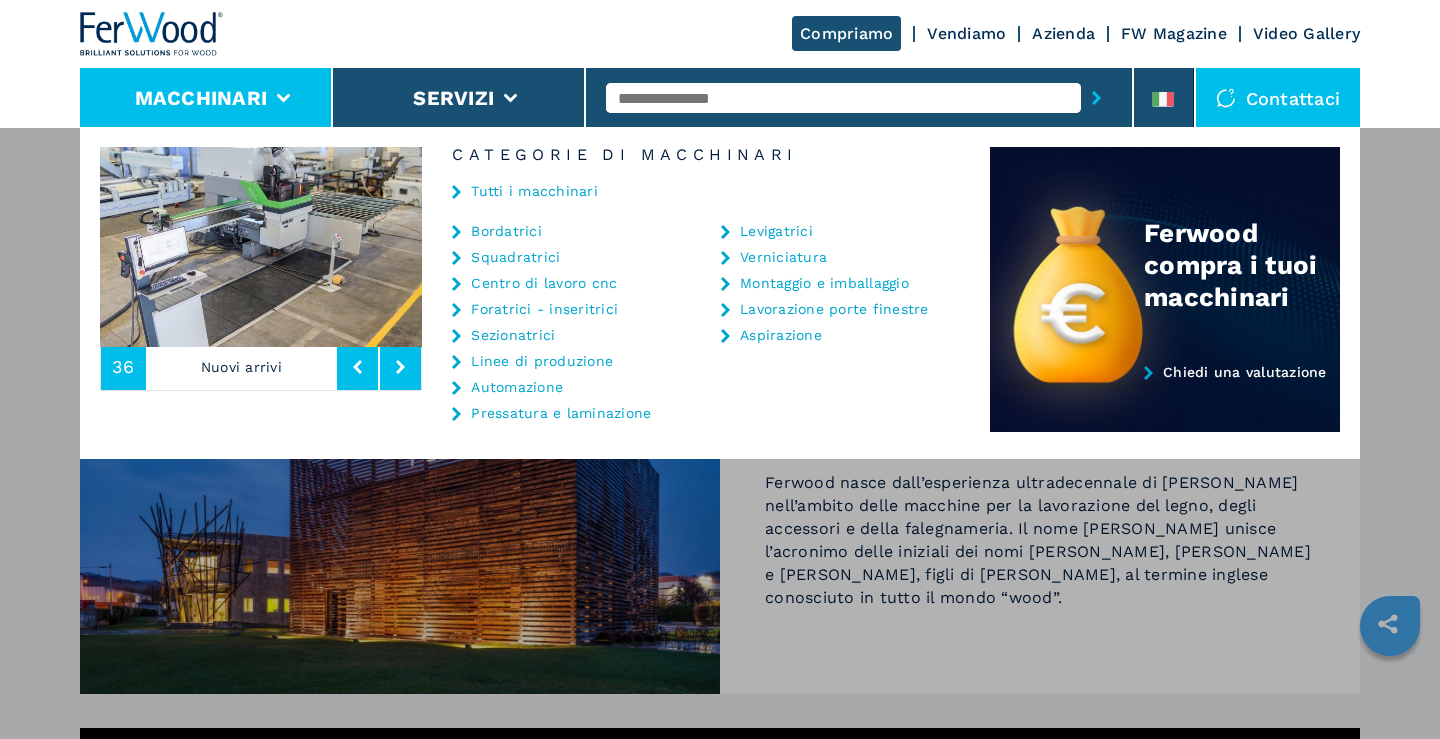click on "Bordatrici" at bounding box center [506, 231] 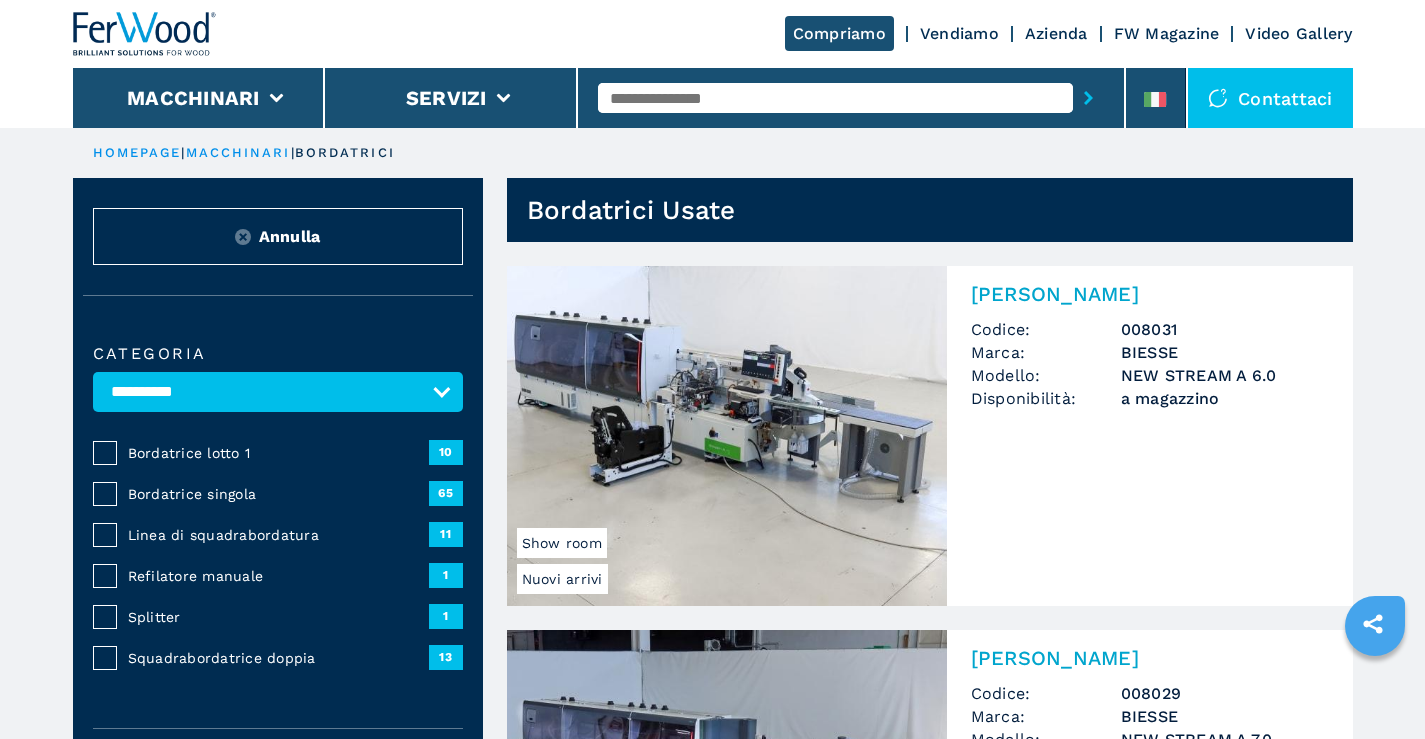 scroll, scrollTop: 0, scrollLeft: 0, axis: both 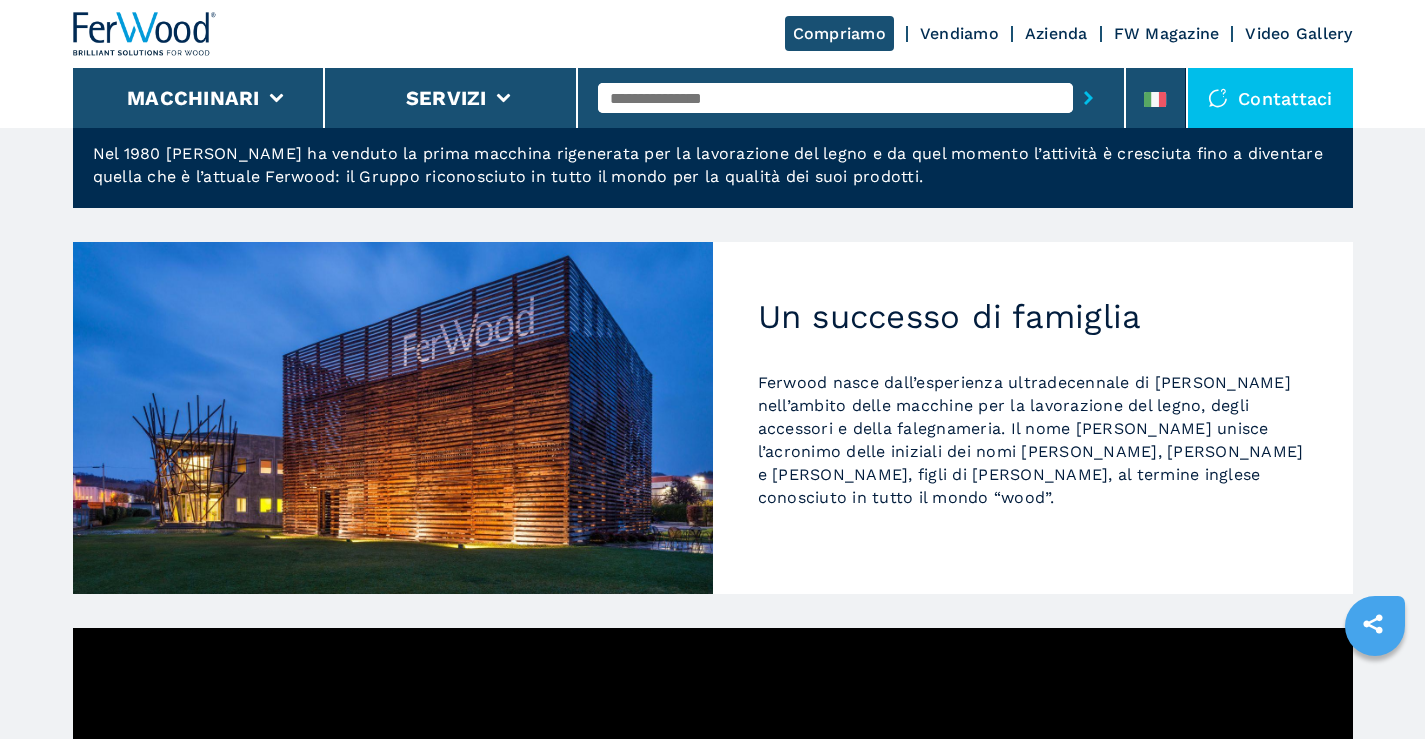 click on "HOMEPAGE  |  azienda Dalla prima macchina venduta ad oggi Nel 1980 Luigi Rossi ha venduto la prima macchina rigenerata per la lavorazione del legno e da quel momento l’attività è cresciuta fino a diventare quella che è l’attuale Ferwood: il Gruppo riconosciuto in tutto il mondo per la qualità dei suoi prodotti. Un successo di famiglia Ferwood nasce dall’esperienza ultradecennale di Luigi Rossi nell’ambito delle macchine per la lavorazione del legno, degli accessori e della falegnameria. Il nome Ferwood unisce l’acronimo delle iniziali dei nomi Federica, Edoardo e Riccardo, figli di Luigi, al termine inglese conosciuto in tutto il mondo “wood”. I valori al centro Il Gruppo Ferwood è fondato su solidi valori, che negli anni sono rimasti invariati, condivisi da persone competenti ed entusiaste. Chi lavora all’interno di Ferwood ricerca continuamente la qualità e la cura dei dettagli ed affronta ogni sfida con ambizione e voglia di mettersi alla prova. Professionalità prima di tutto" at bounding box center [712, 1321] 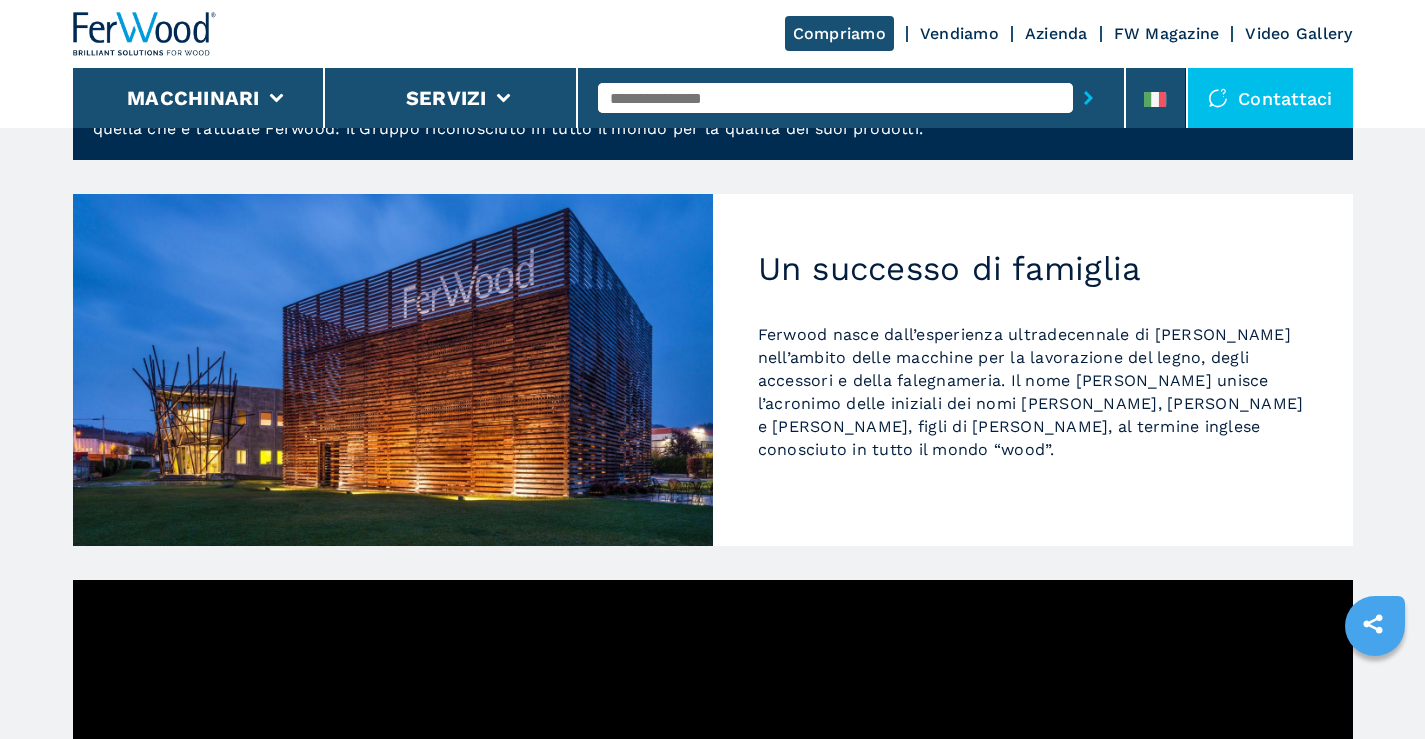 scroll, scrollTop: 100, scrollLeft: 0, axis: vertical 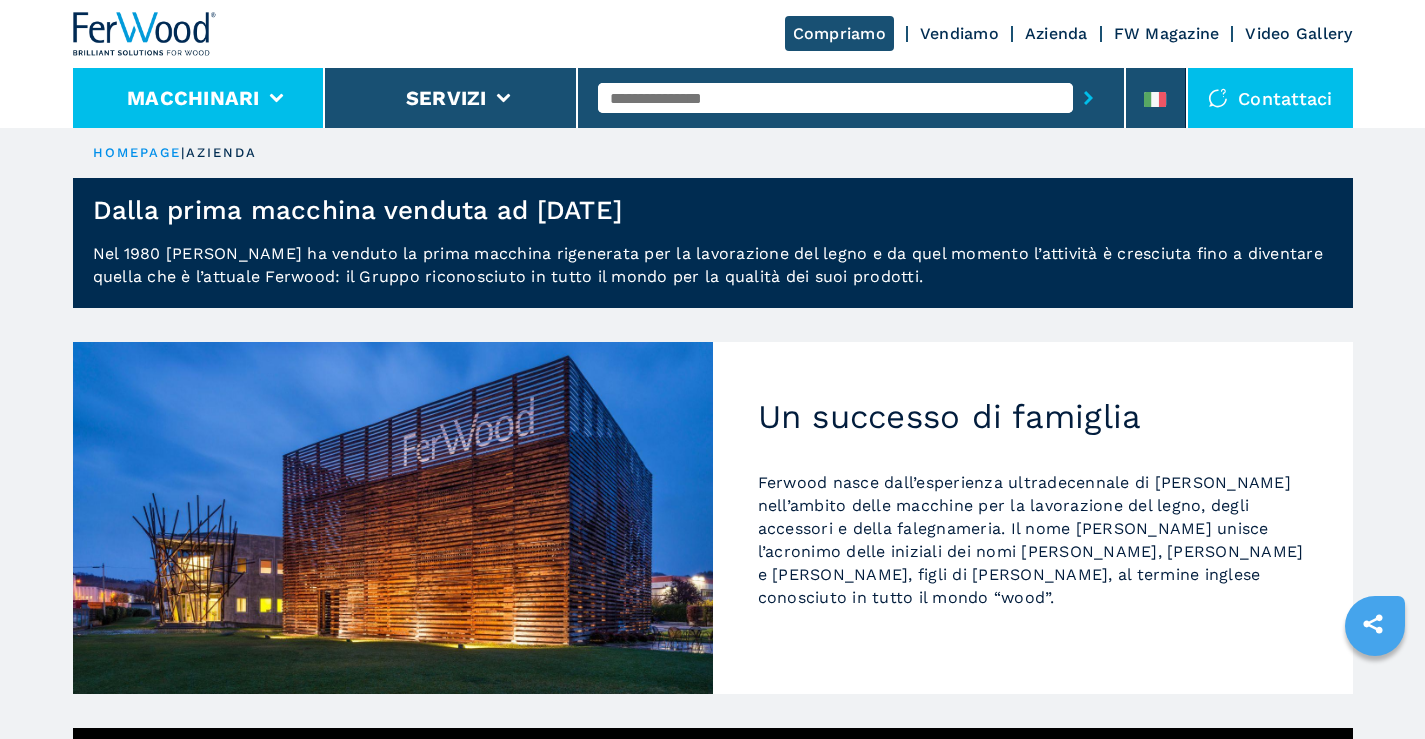 click on "Macchinari" at bounding box center (193, 98) 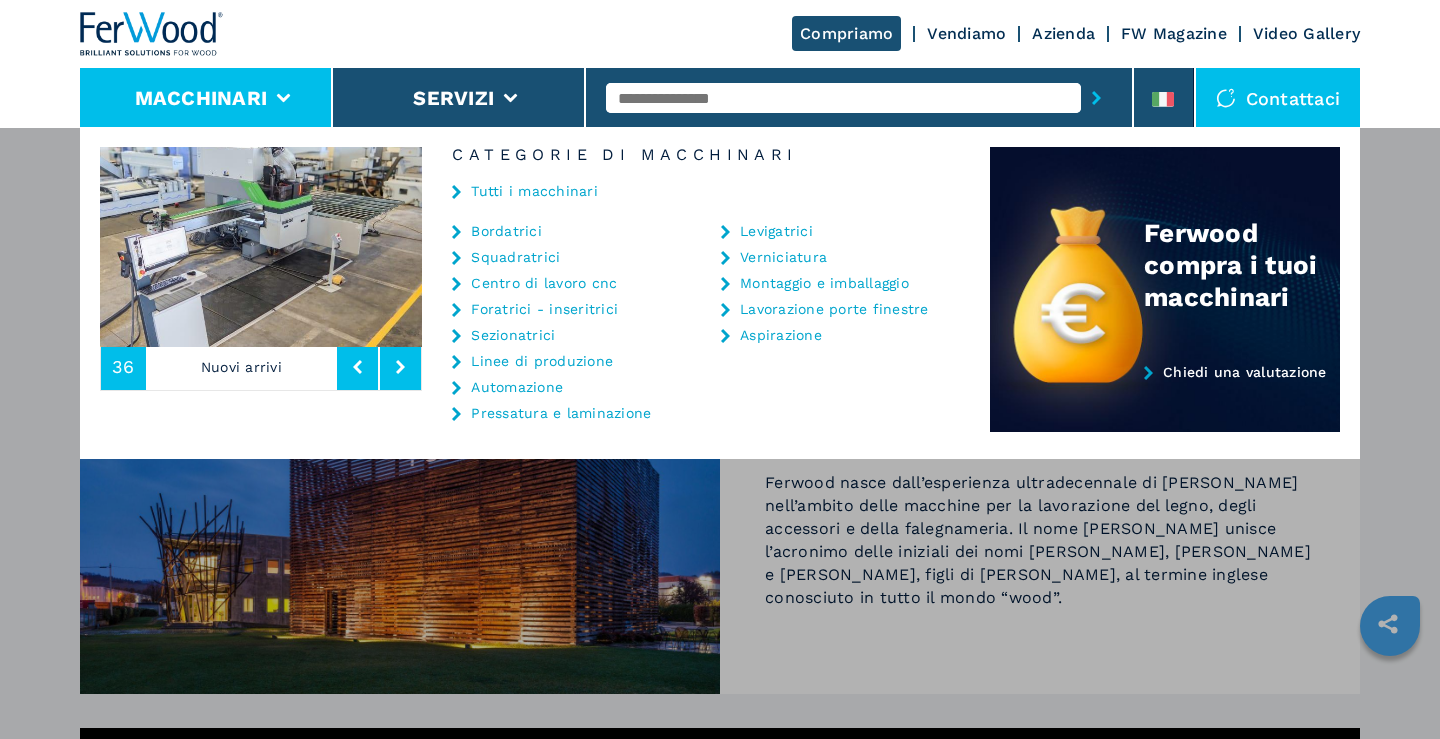 click on "Lavorazione porte finestre" at bounding box center (830, 314) 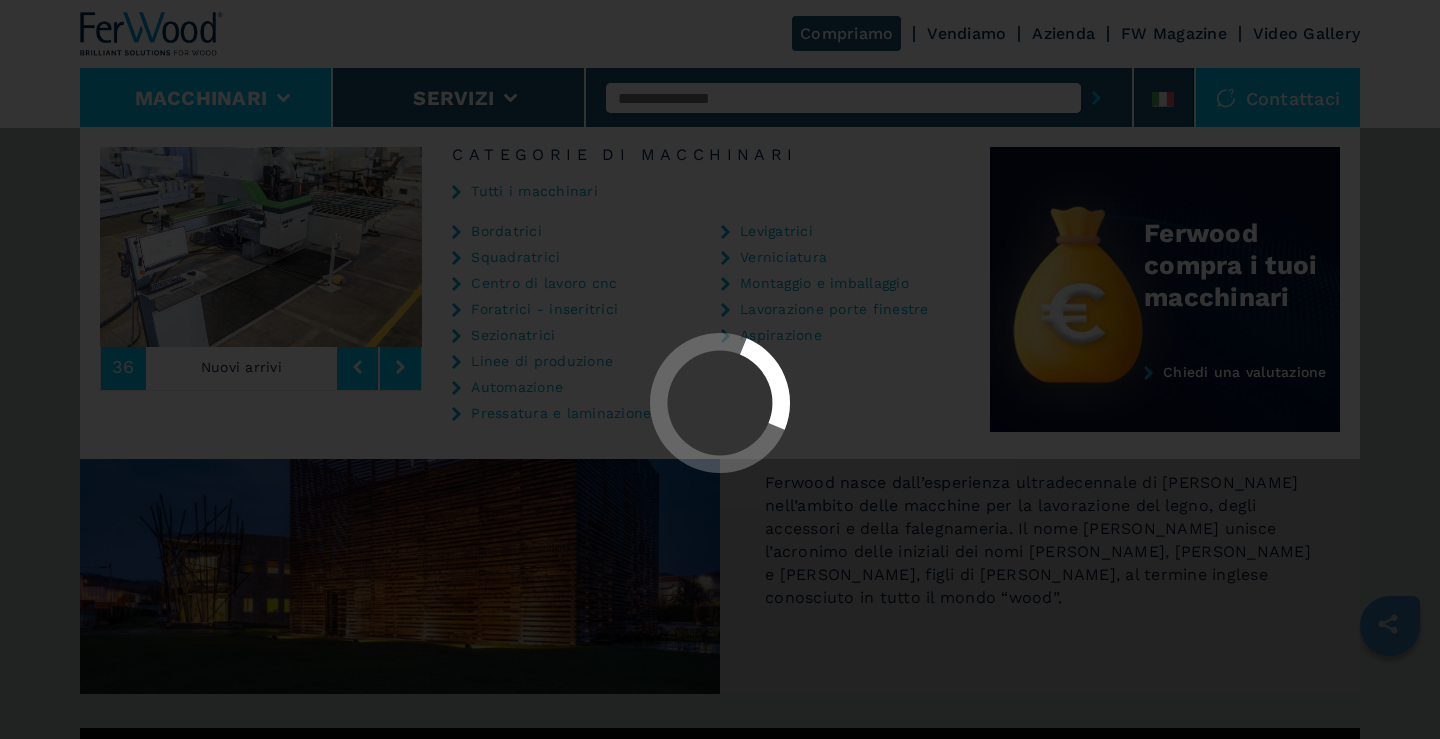 select on "**********" 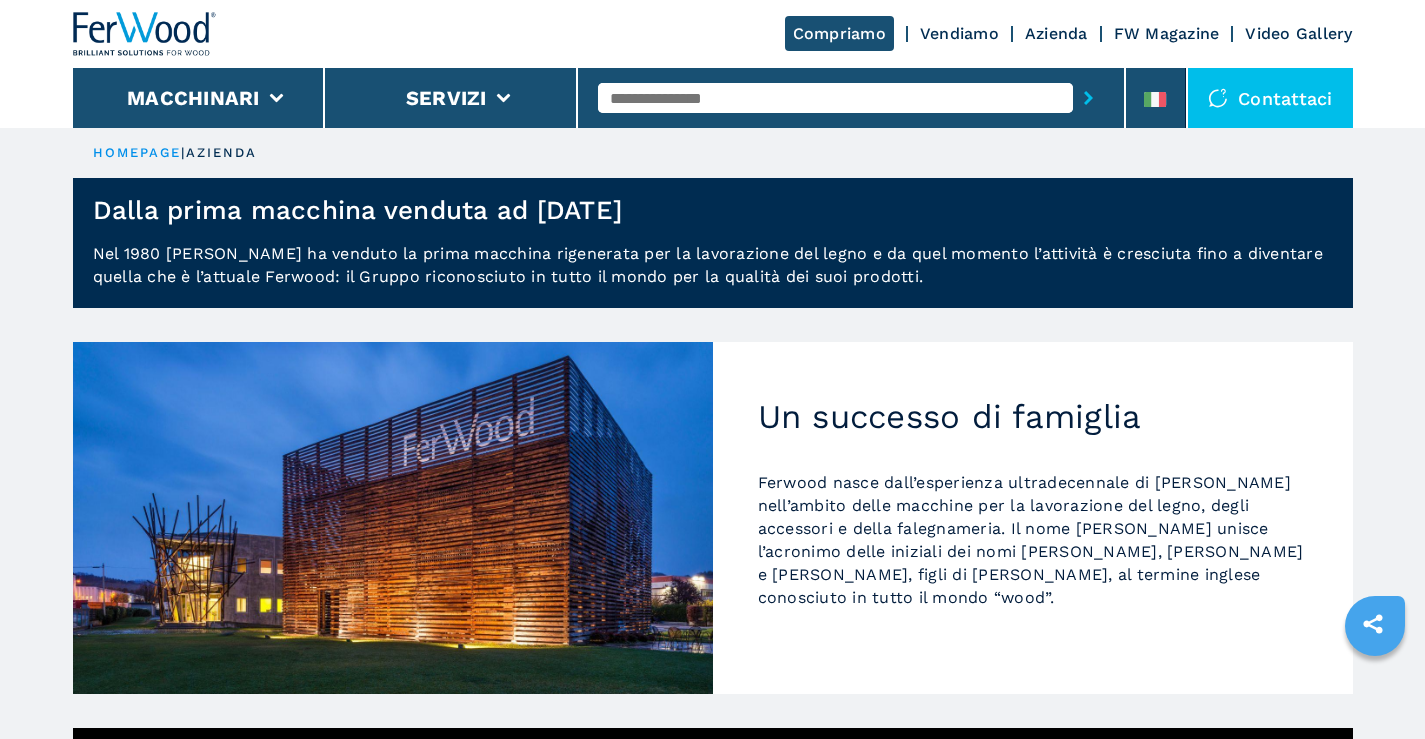 scroll, scrollTop: 0, scrollLeft: 0, axis: both 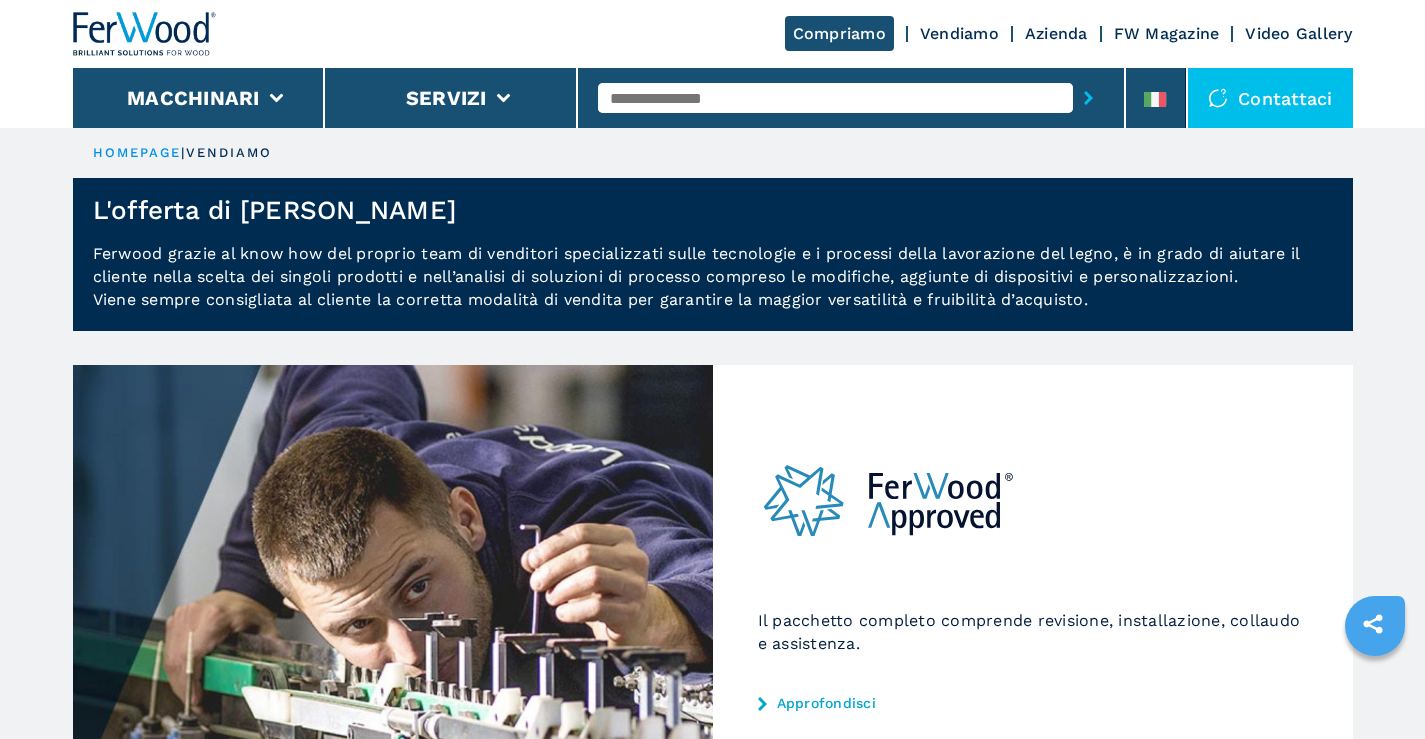 click on "Approfondisci" 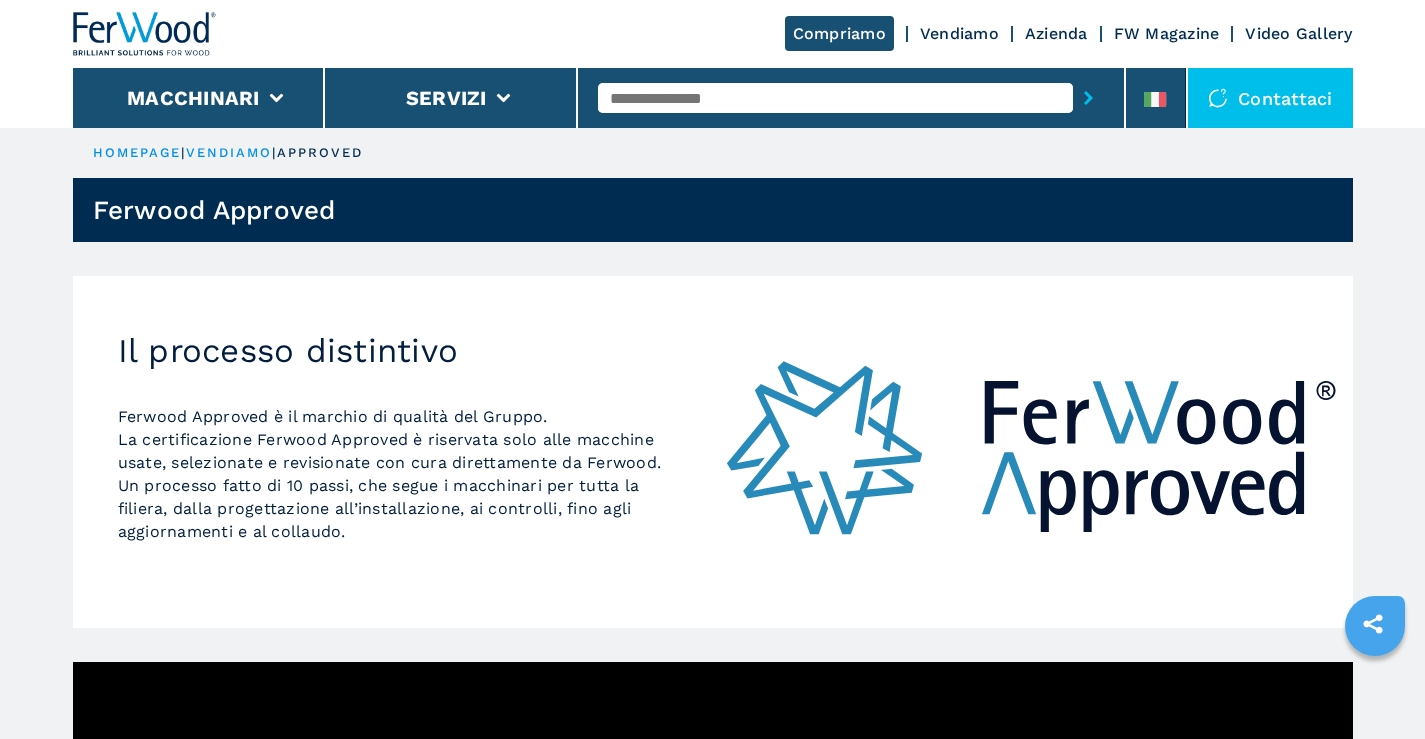 scroll, scrollTop: 0, scrollLeft: 0, axis: both 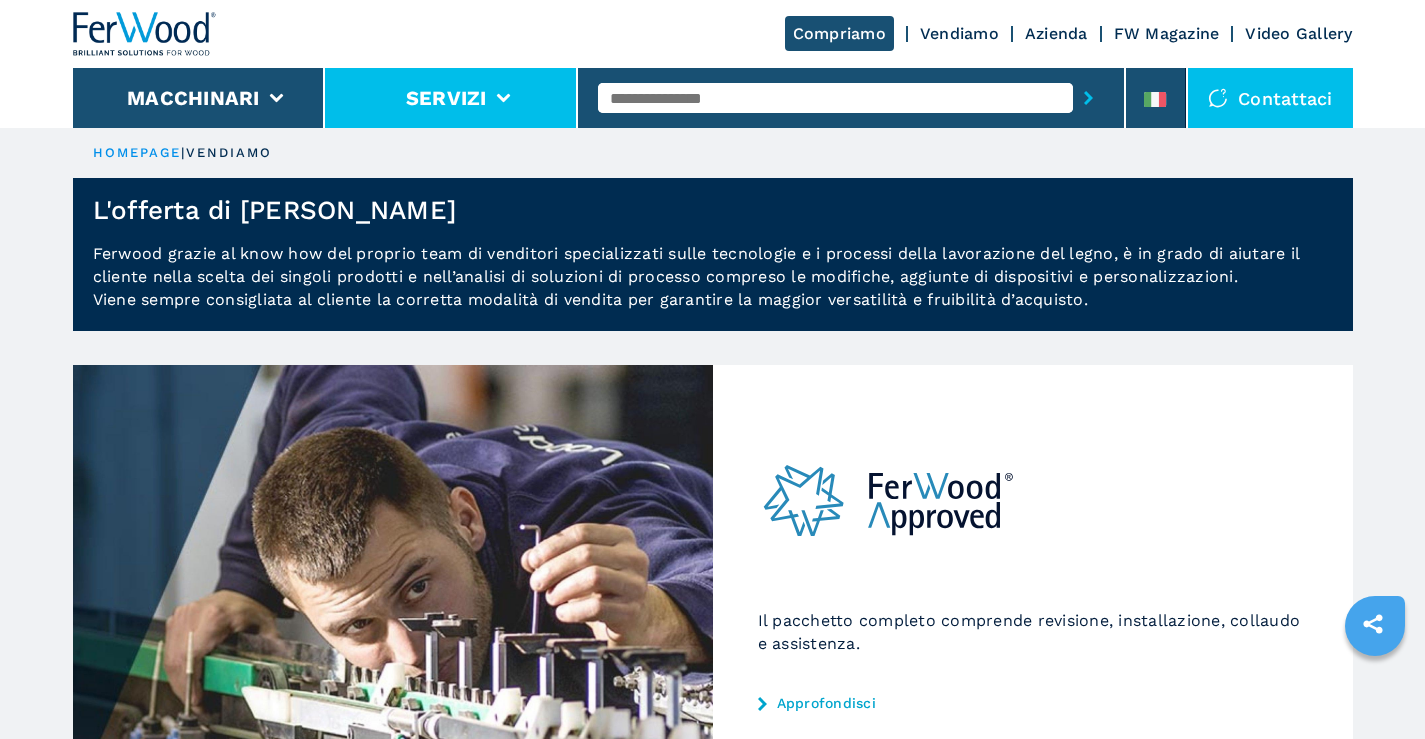 click on "Servizi" at bounding box center [451, 98] 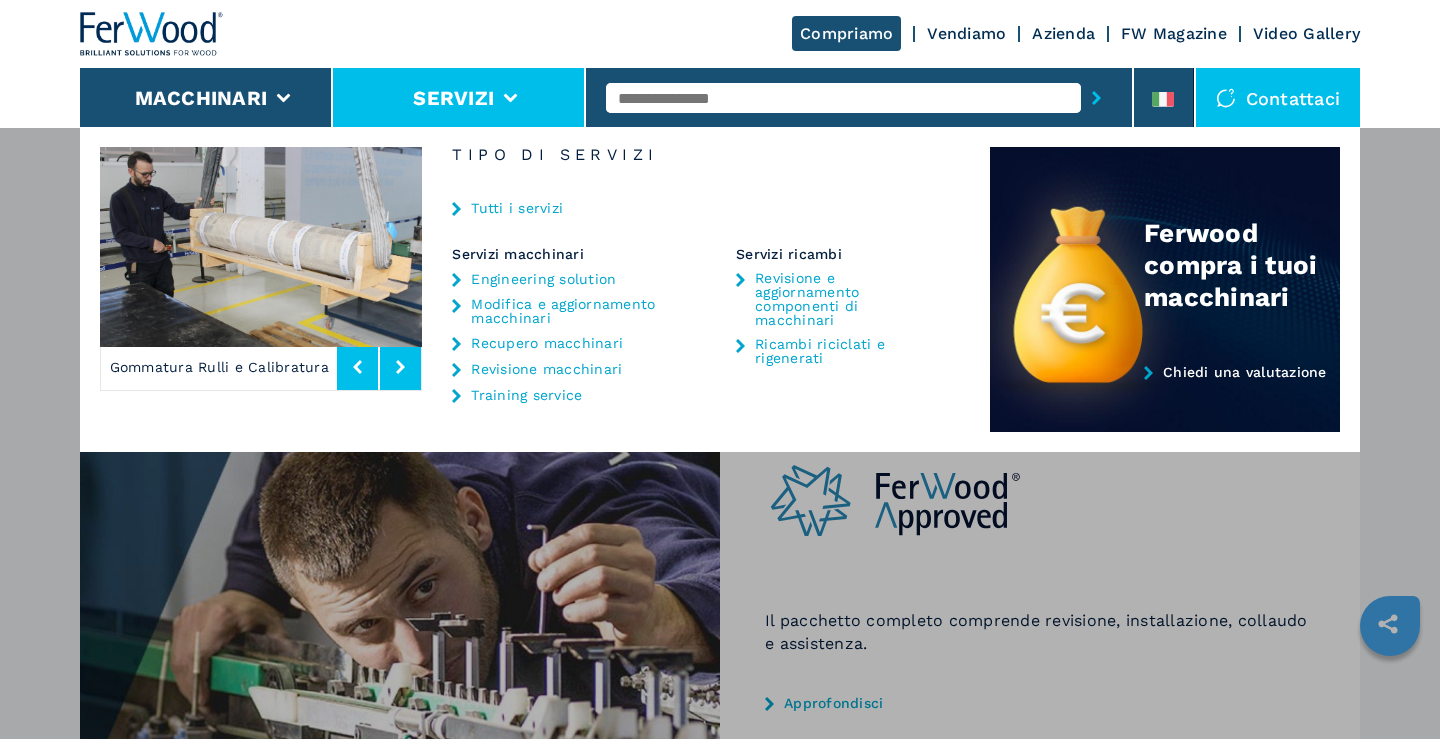 click on "Engineering solution" at bounding box center [543, 279] 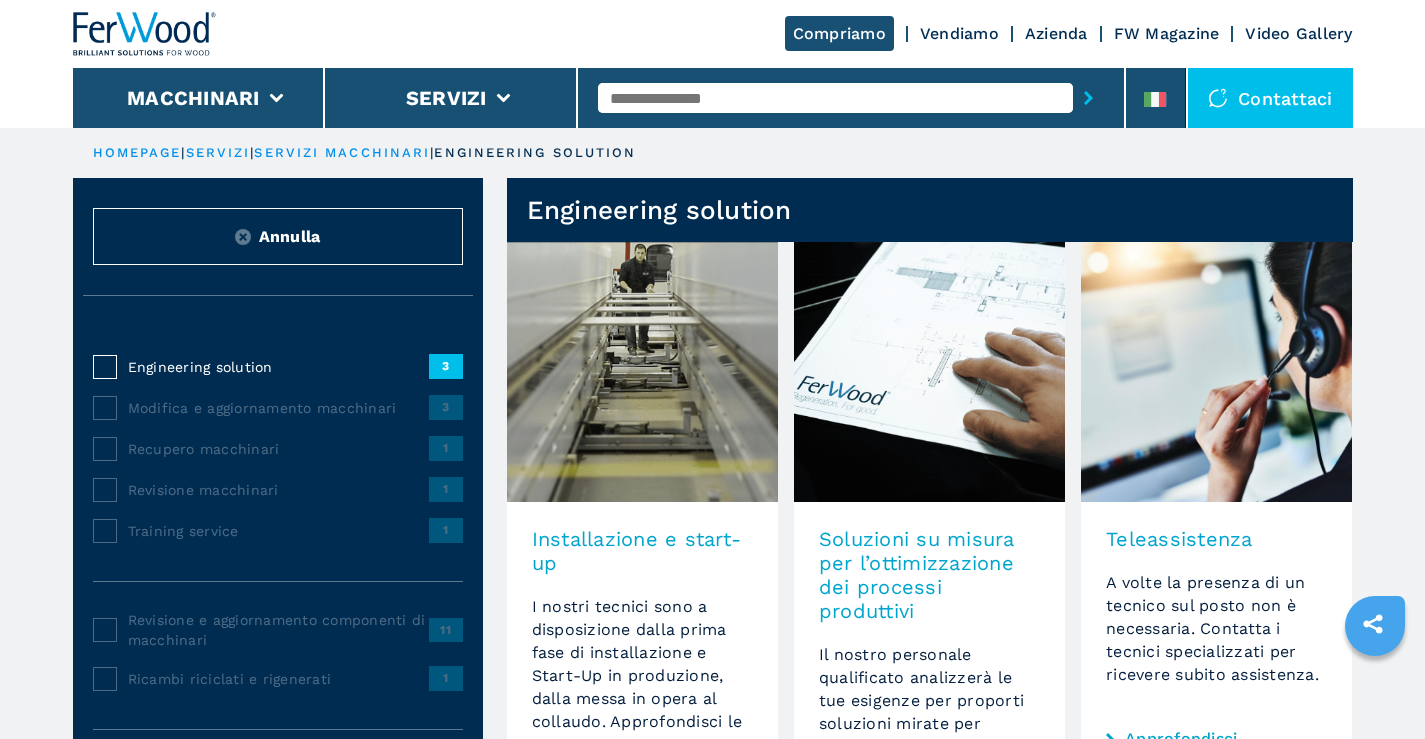 scroll, scrollTop: 0, scrollLeft: 0, axis: both 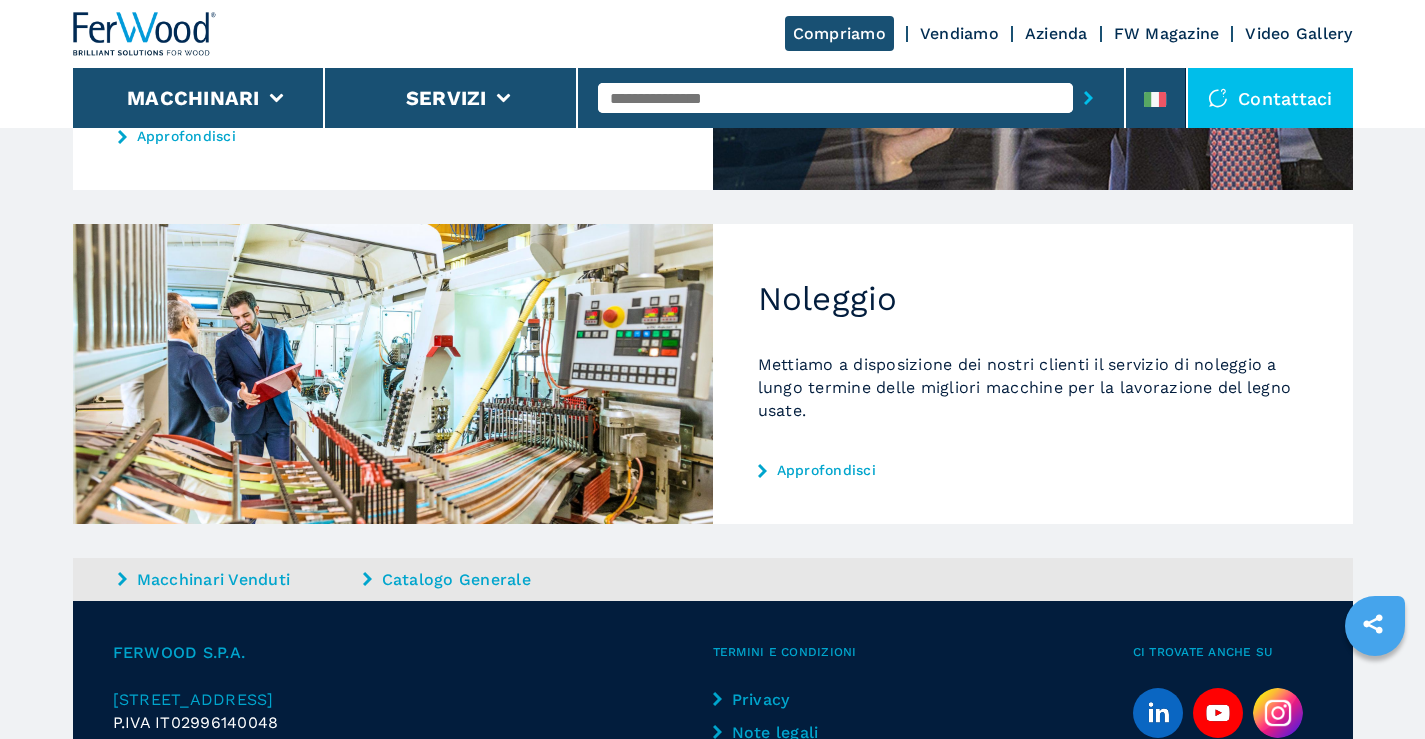 click on "Noleggio" at bounding box center (1033, 299) 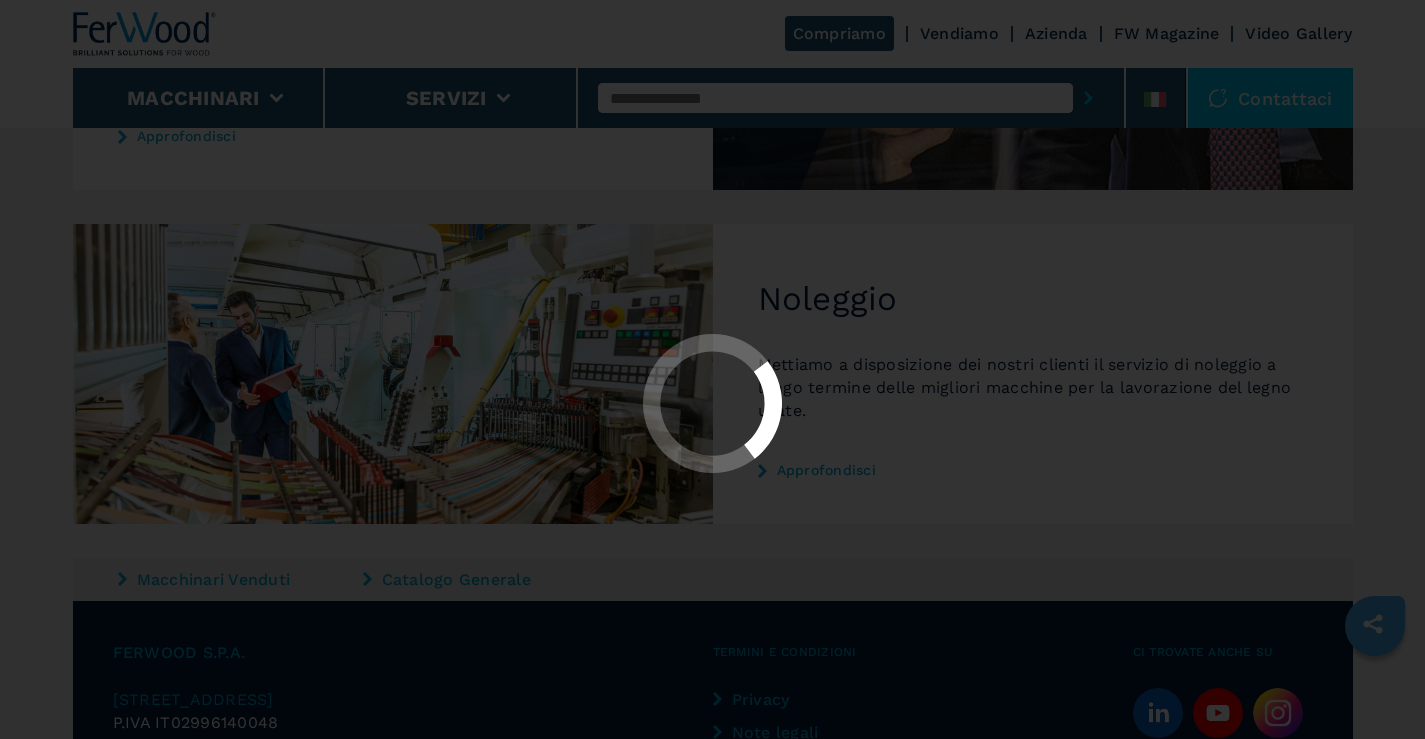 scroll, scrollTop: 0, scrollLeft: 0, axis: both 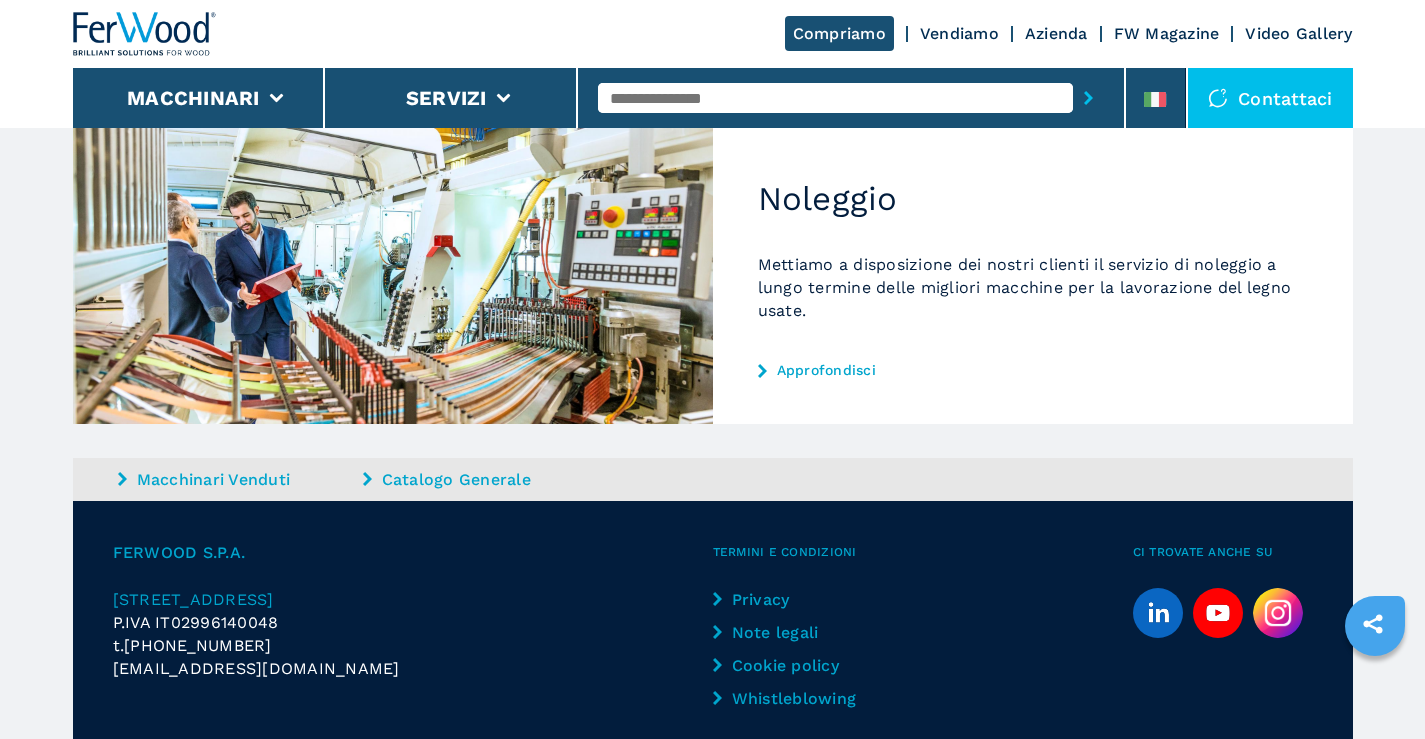click on "Noleggio" at bounding box center (1033, 199) 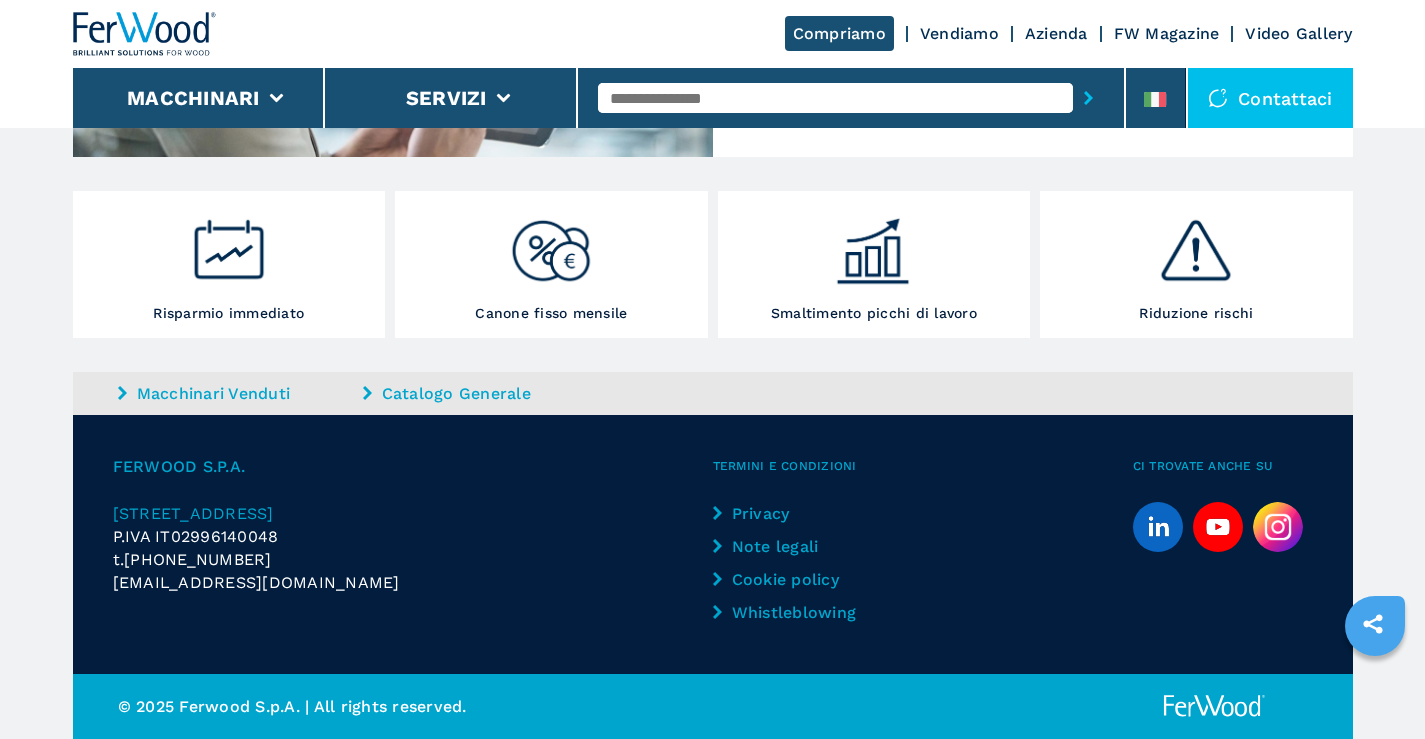 scroll, scrollTop: 0, scrollLeft: 0, axis: both 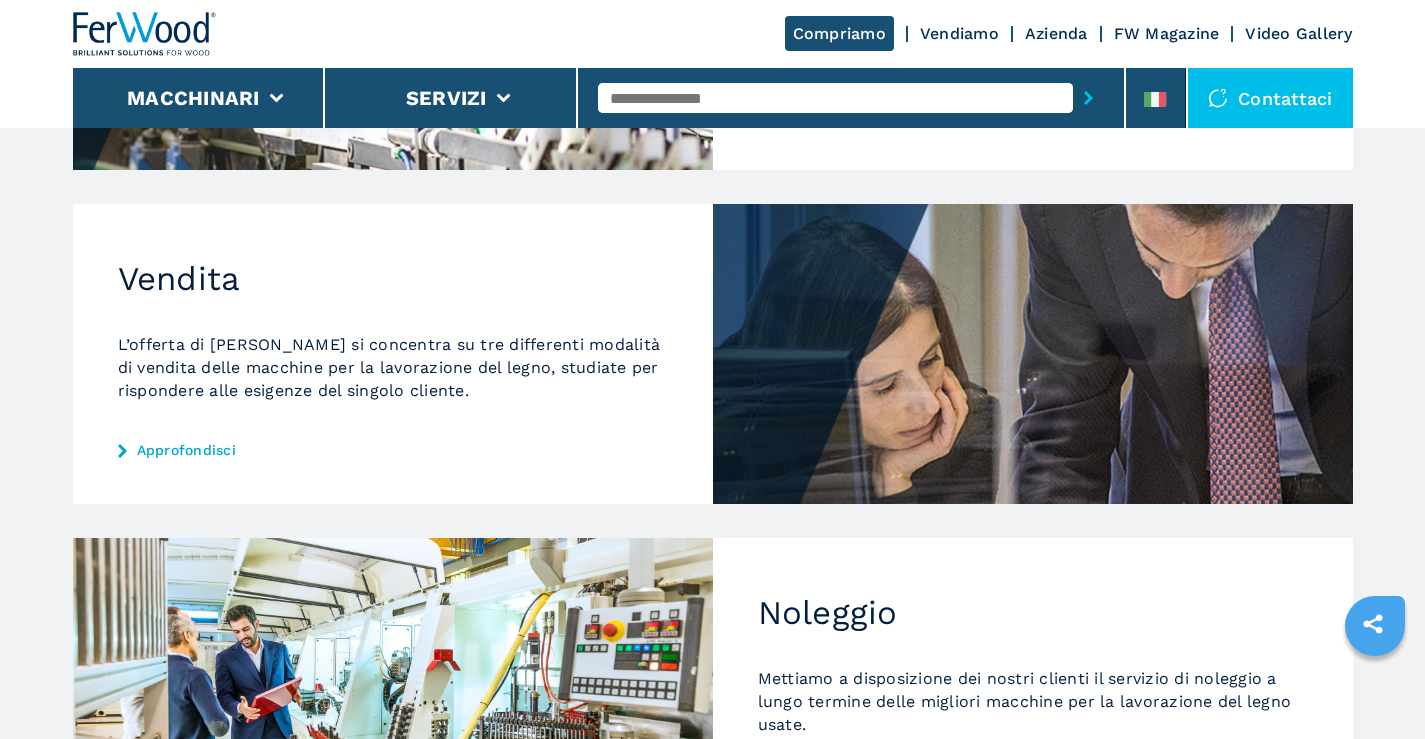 click on "Vendita" at bounding box center [393, 279] 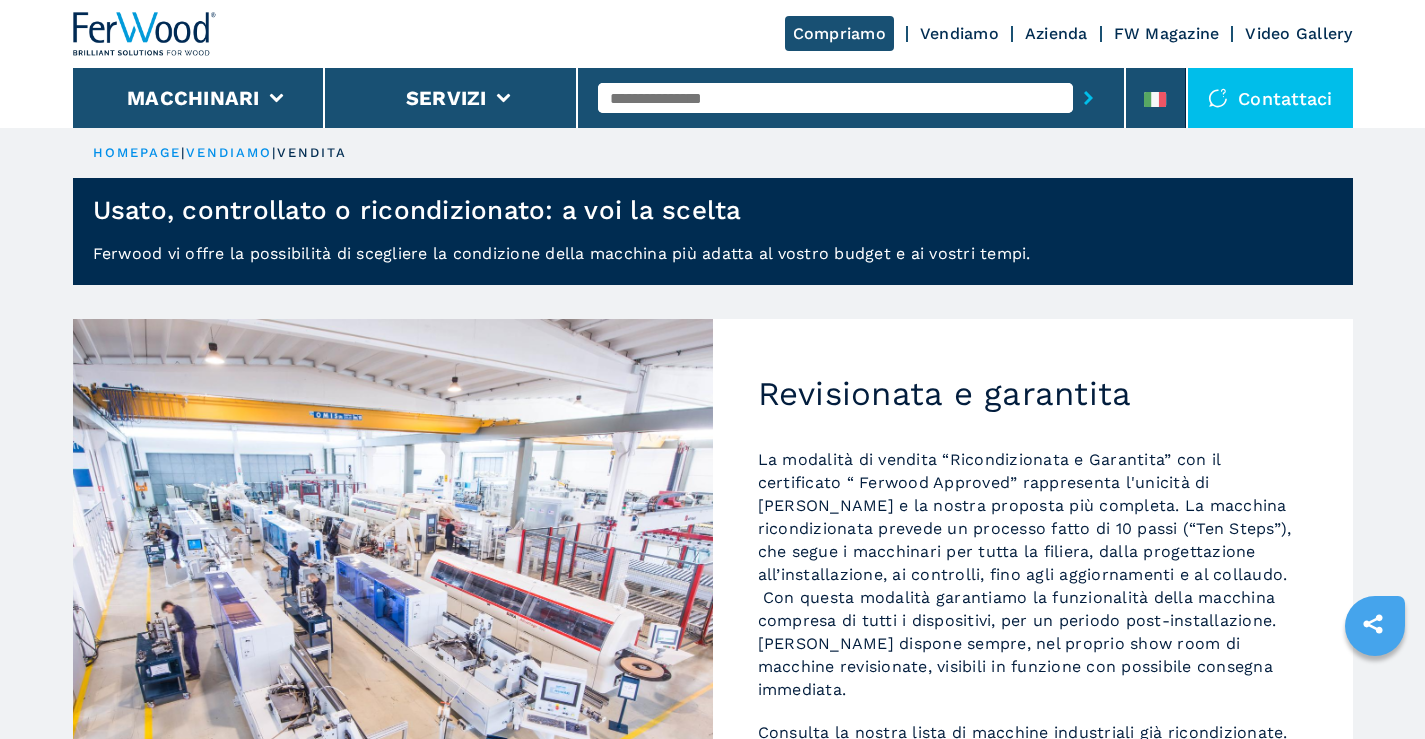 scroll, scrollTop: 0, scrollLeft: 0, axis: both 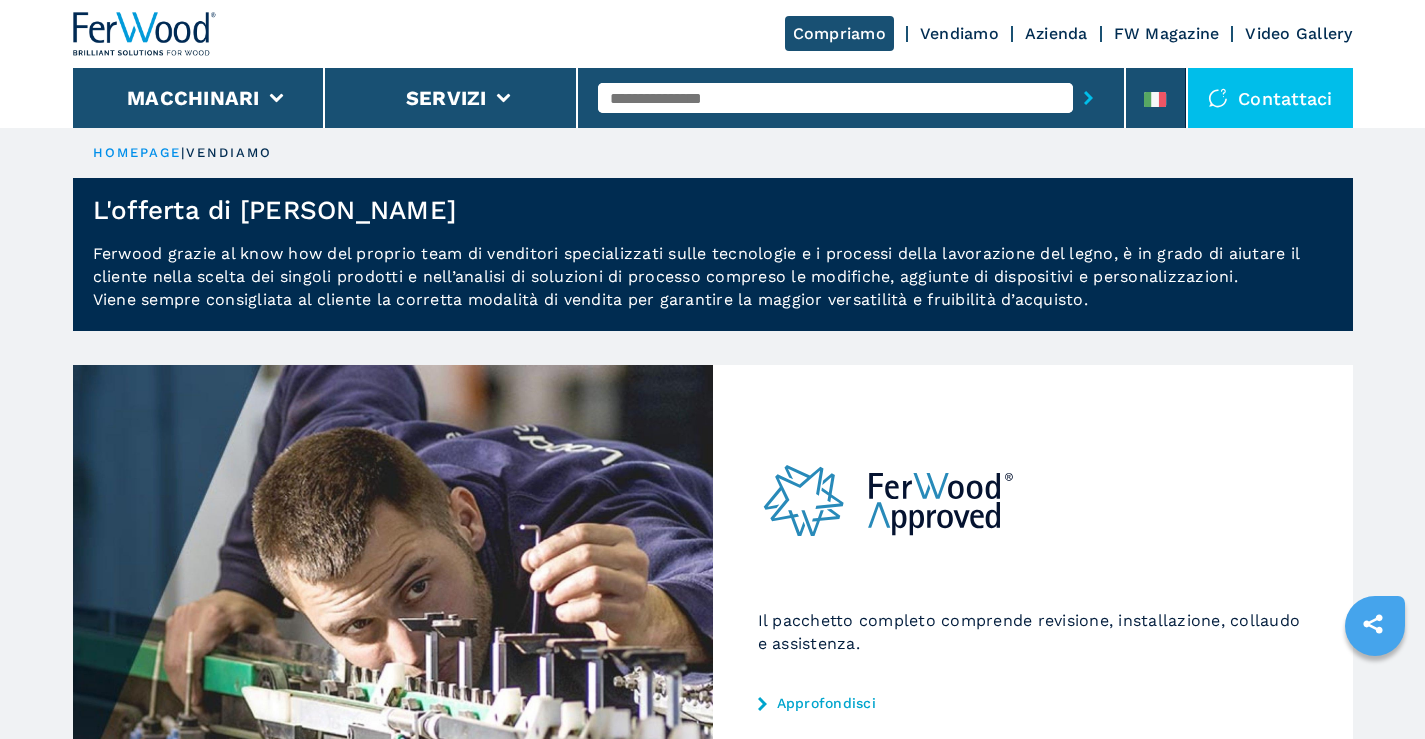 click at bounding box center (889, 502) 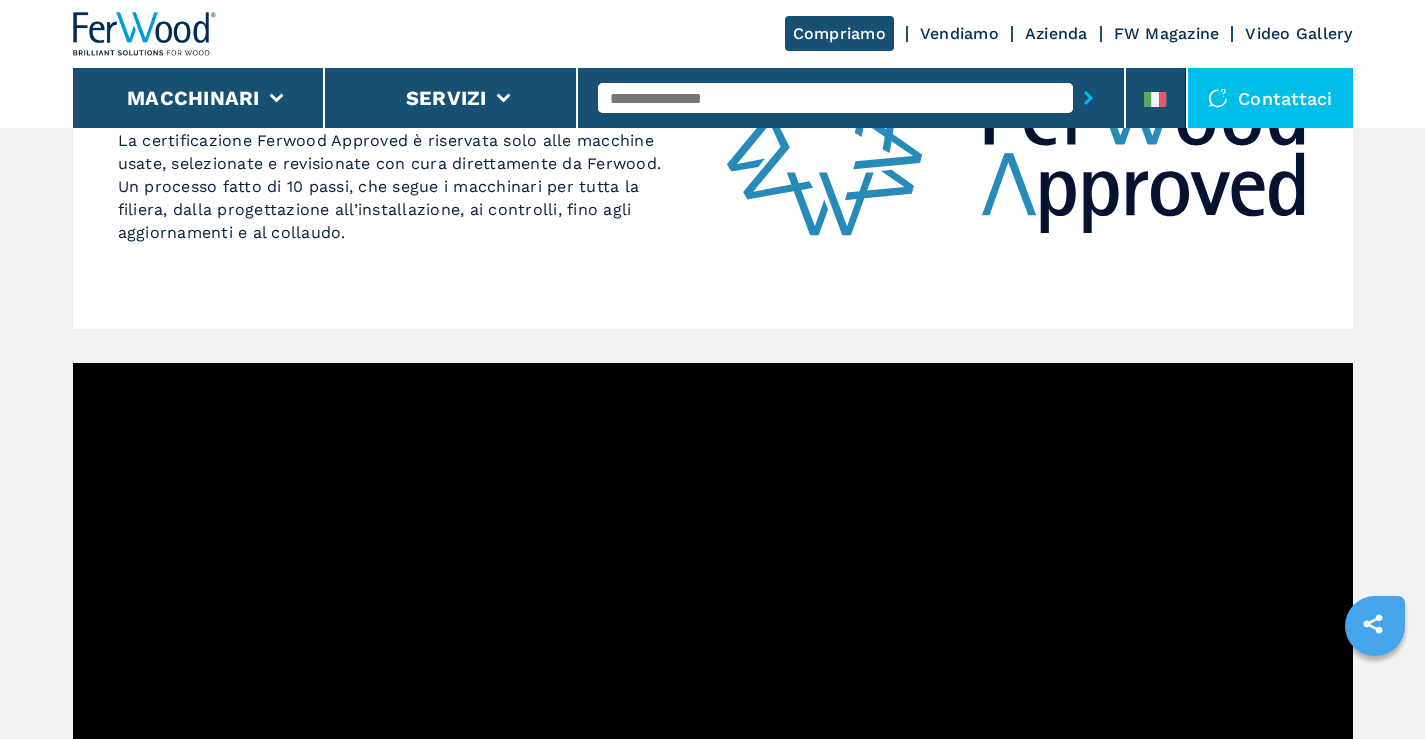 scroll, scrollTop: 500, scrollLeft: 0, axis: vertical 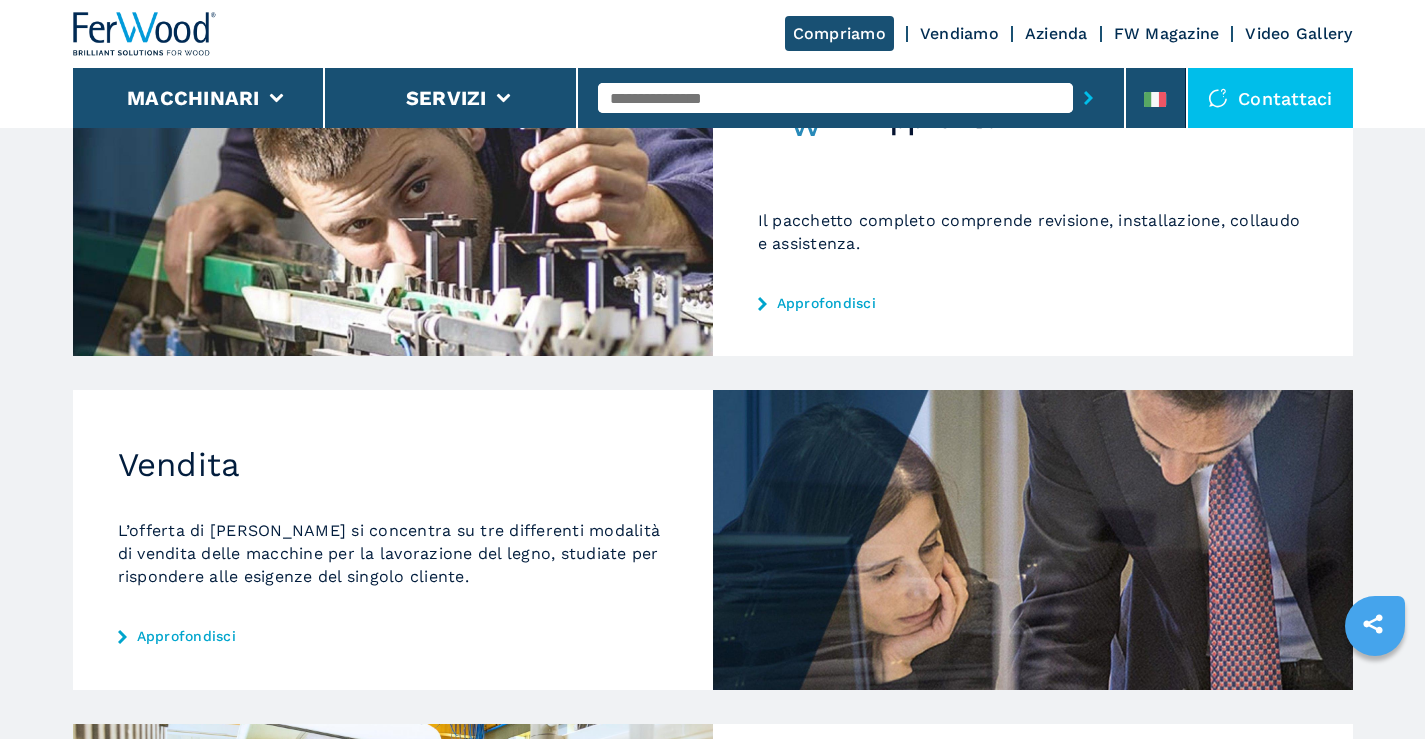 click on "Vendita" at bounding box center [393, 465] 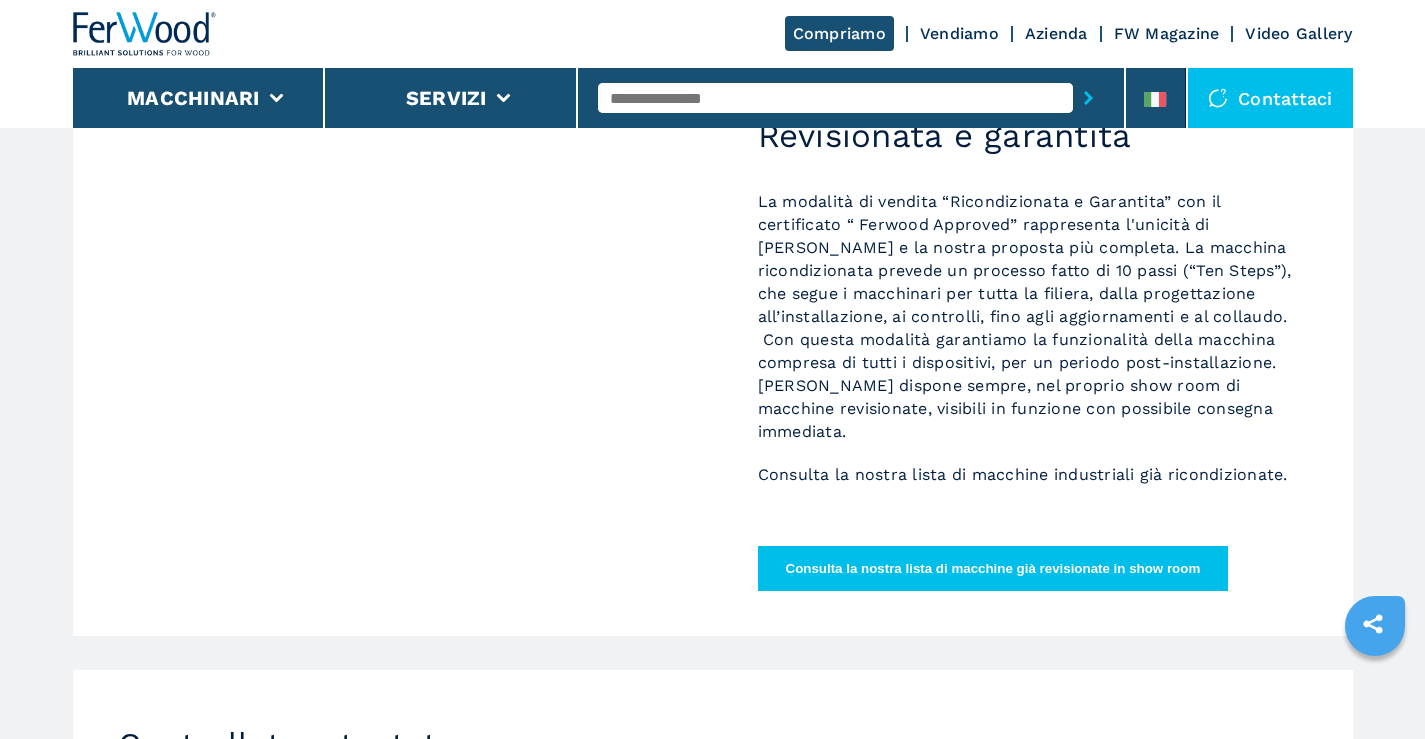 scroll, scrollTop: 500, scrollLeft: 0, axis: vertical 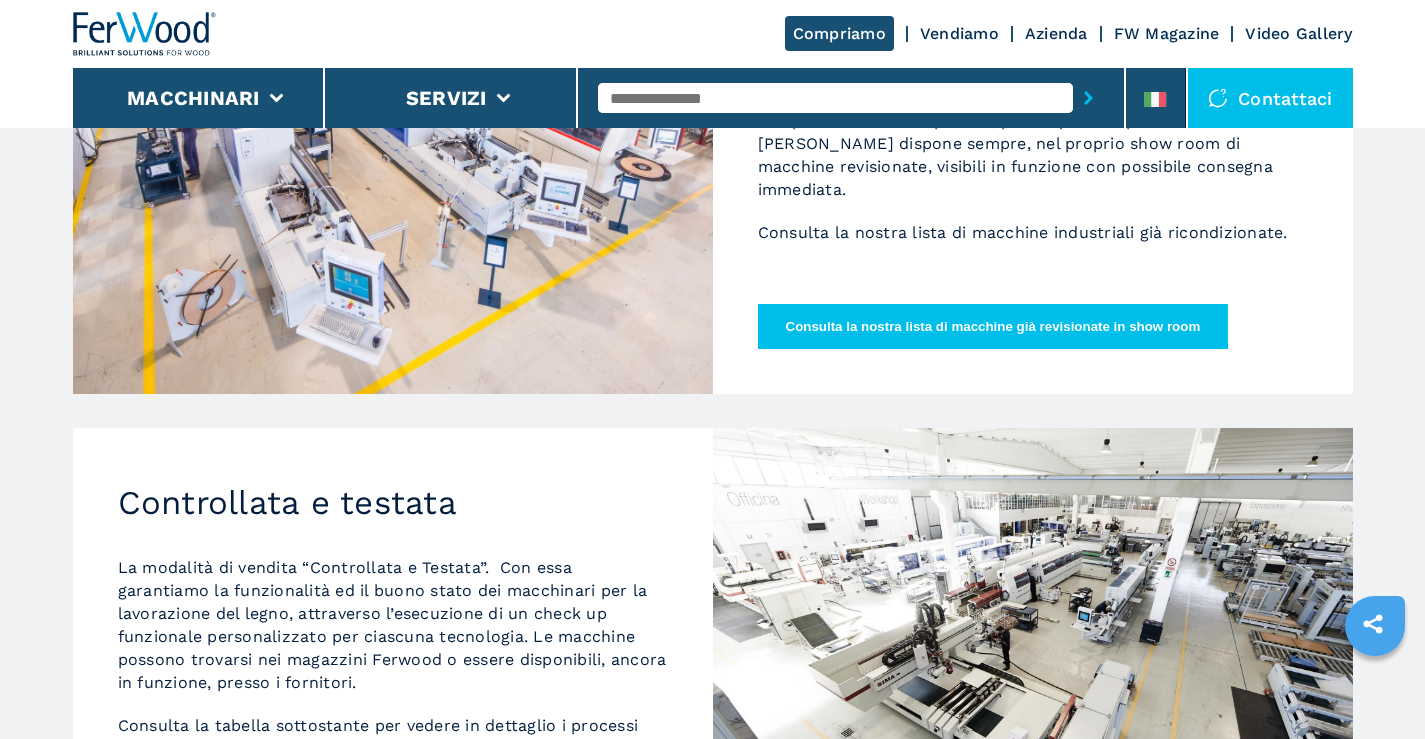click on "Controllata e testata" at bounding box center [393, 503] 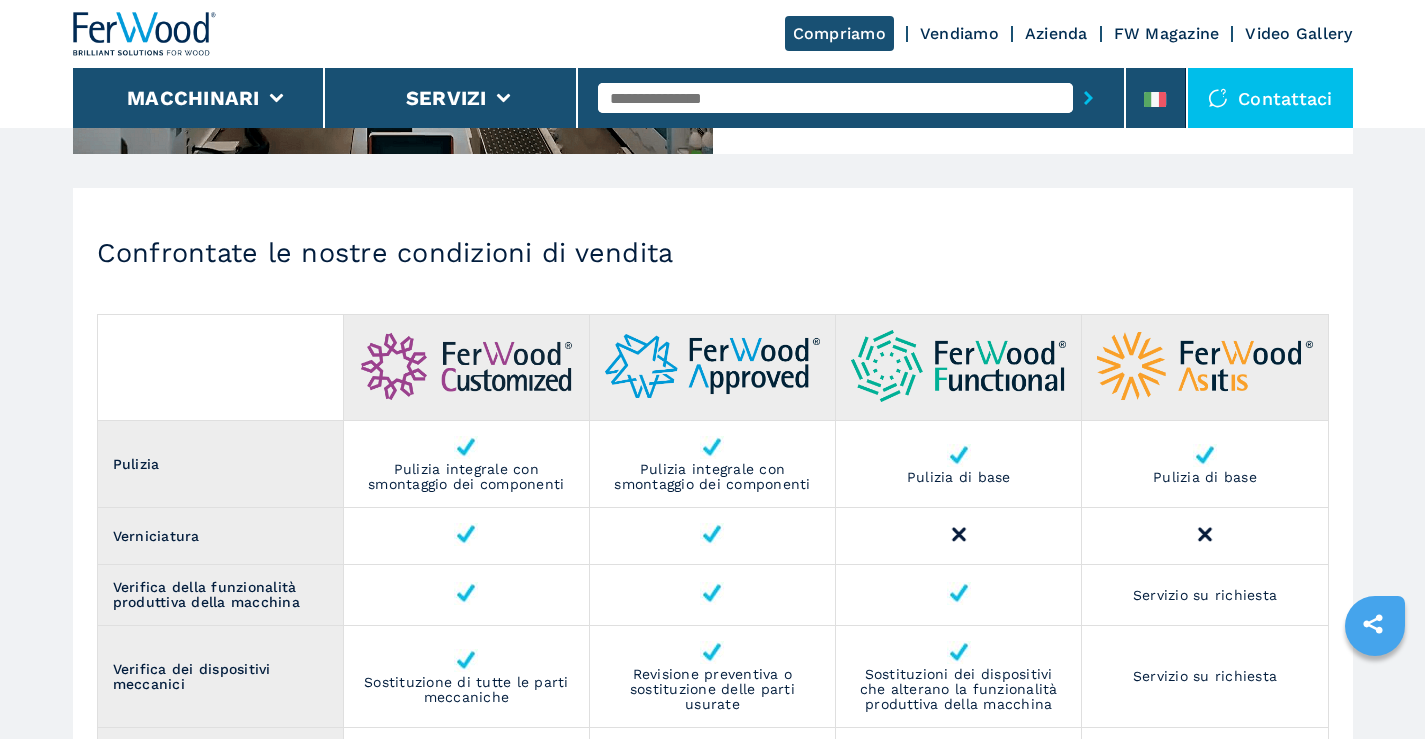 scroll, scrollTop: 2000, scrollLeft: 0, axis: vertical 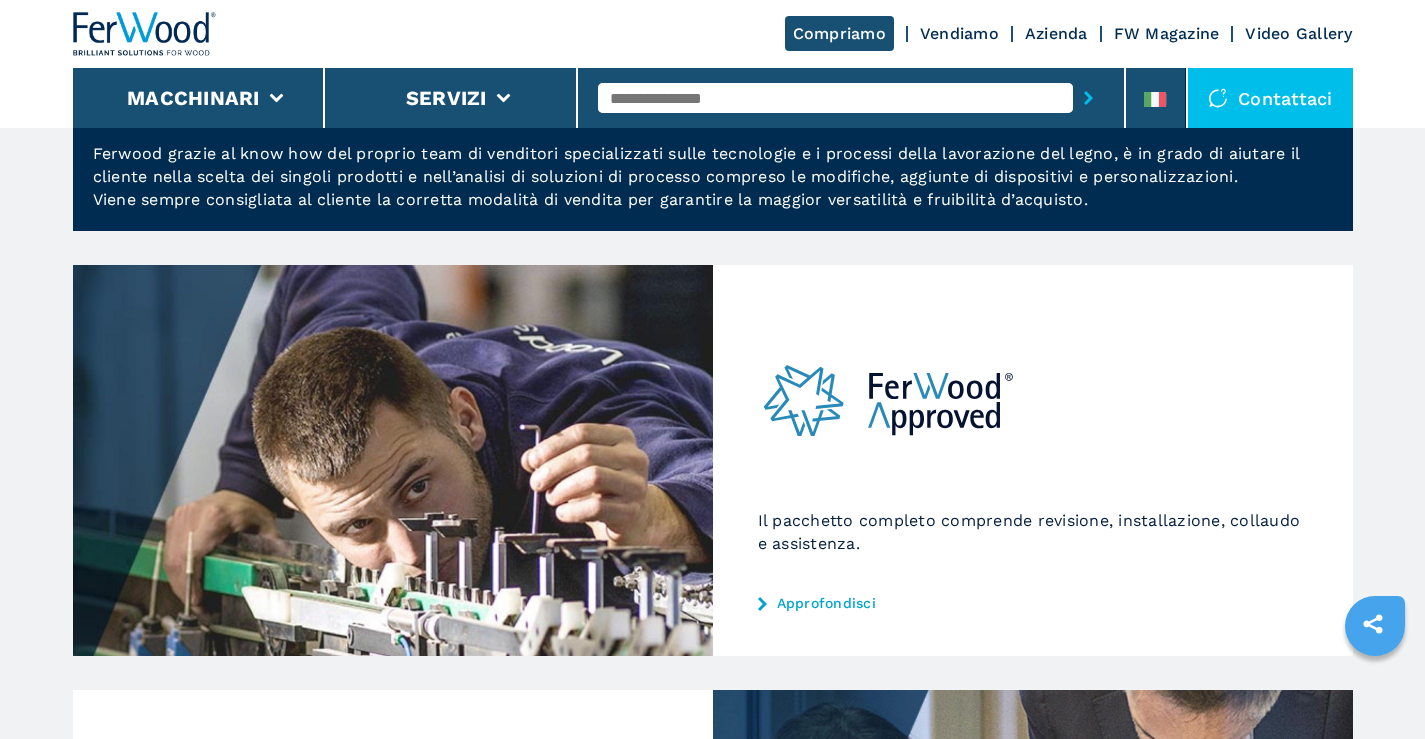 click on "Approfondisci" 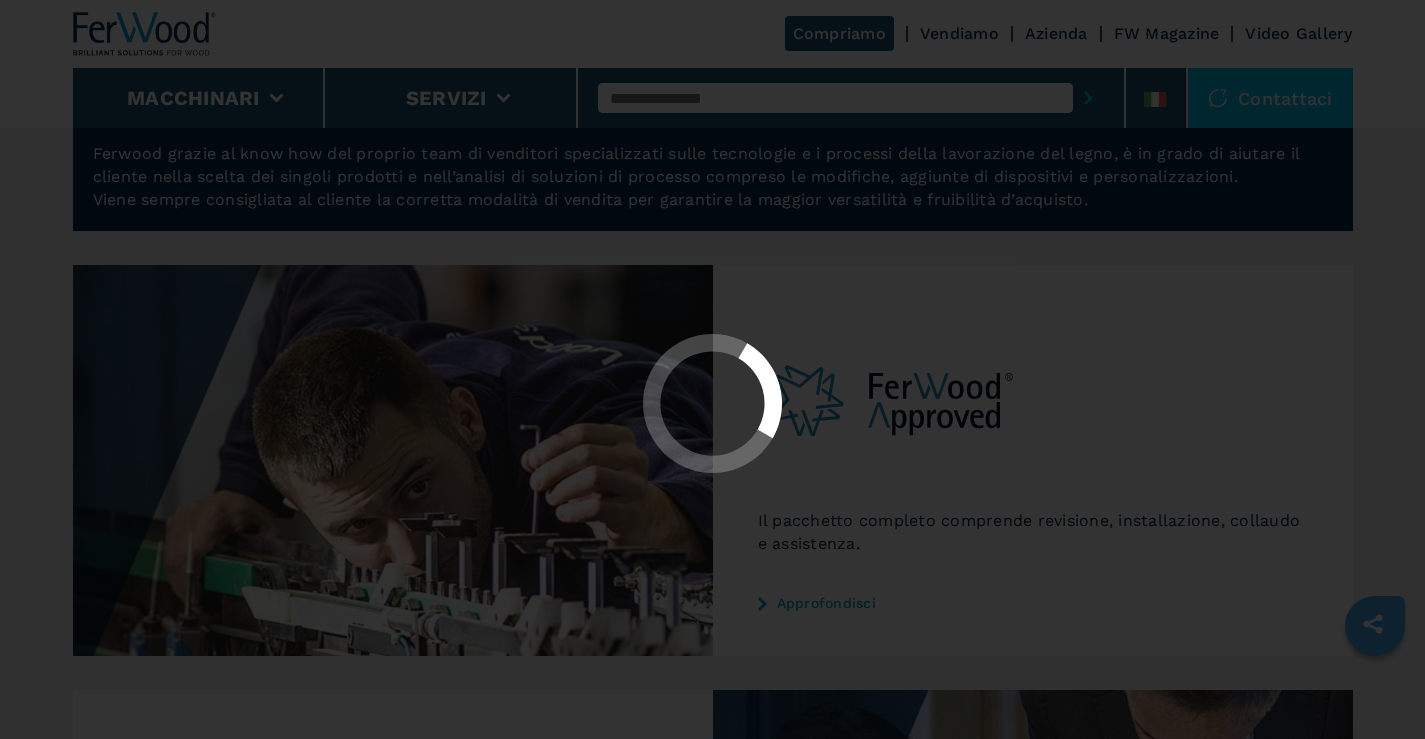scroll, scrollTop: 0, scrollLeft: 0, axis: both 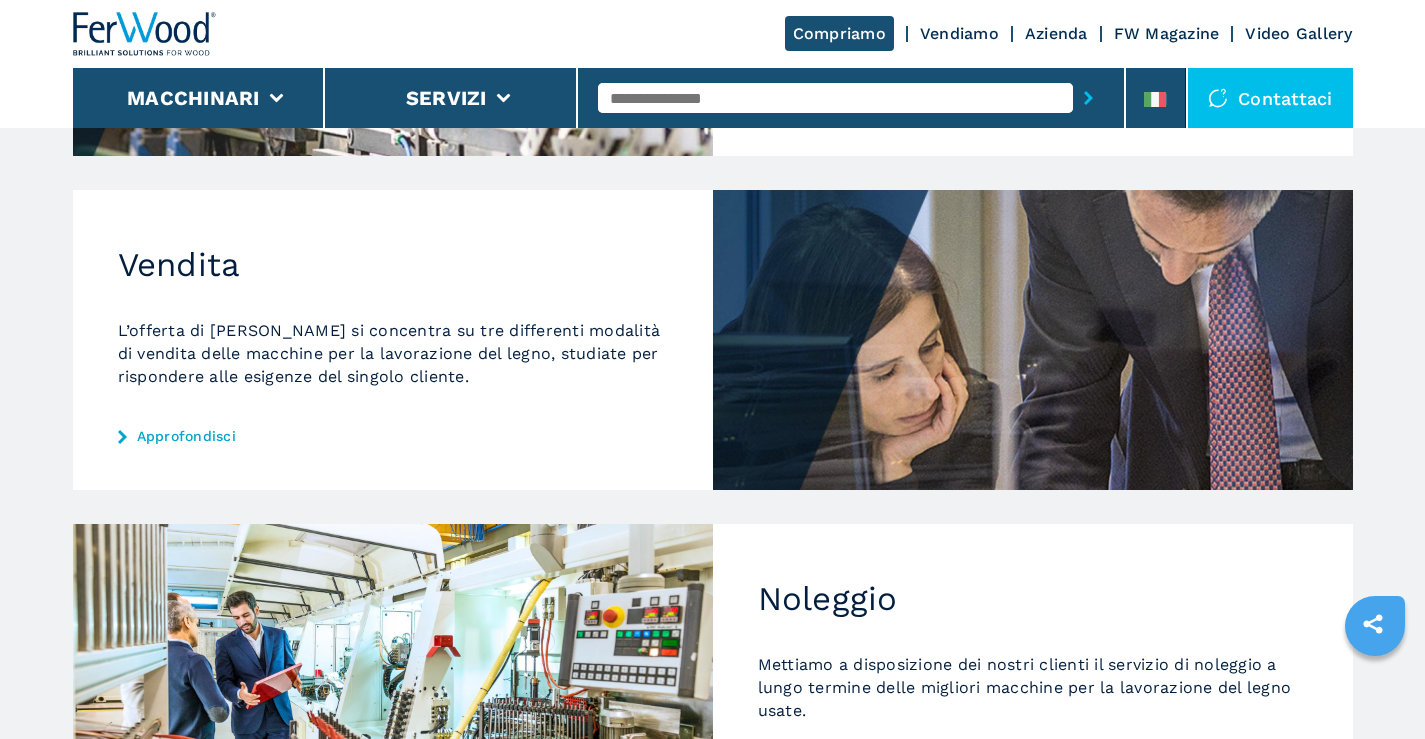 click on "Vendita L’offerta di Ferwood si concentra su tre differenti modalità di vendita delle macchine per la lavorazione del legno, studiate per rispondere alle esigenze del singolo cliente.   Approfondisci" at bounding box center (393, 339) 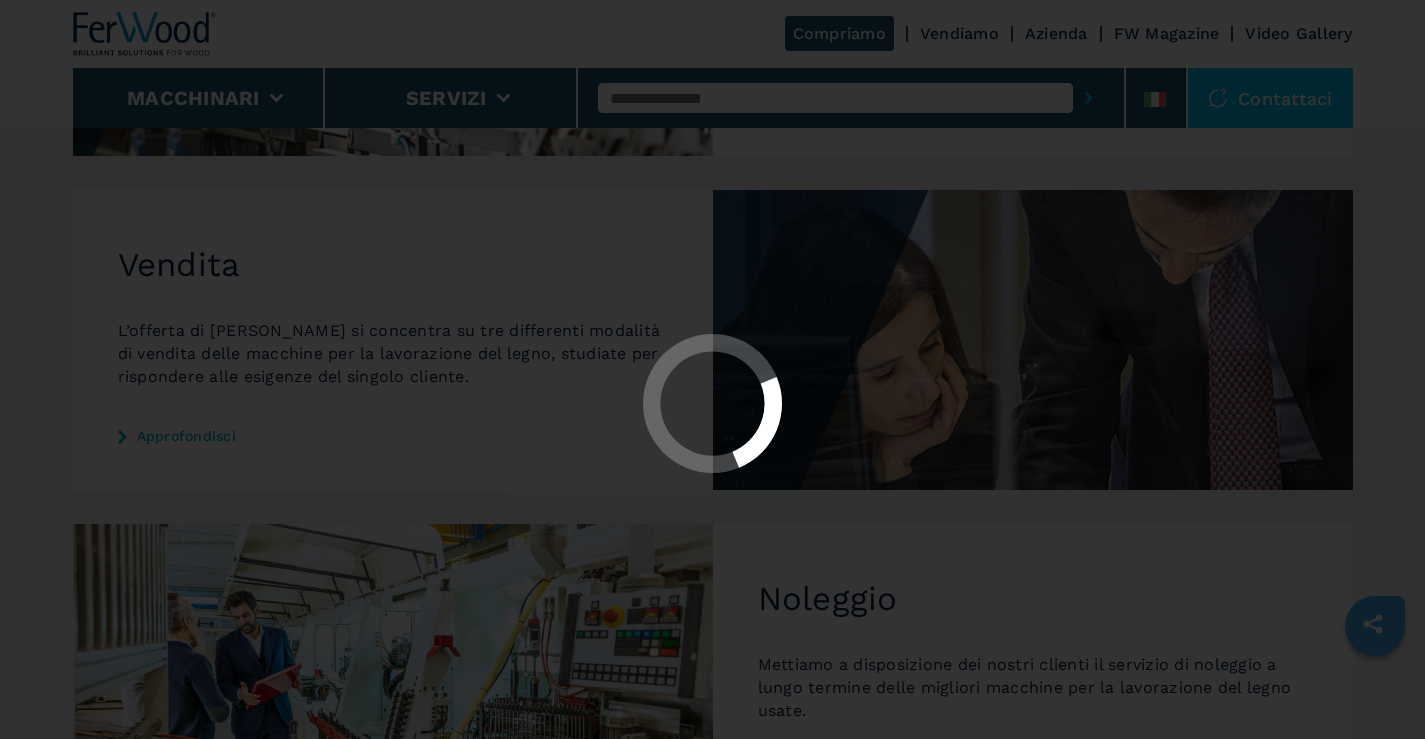 scroll, scrollTop: 0, scrollLeft: 0, axis: both 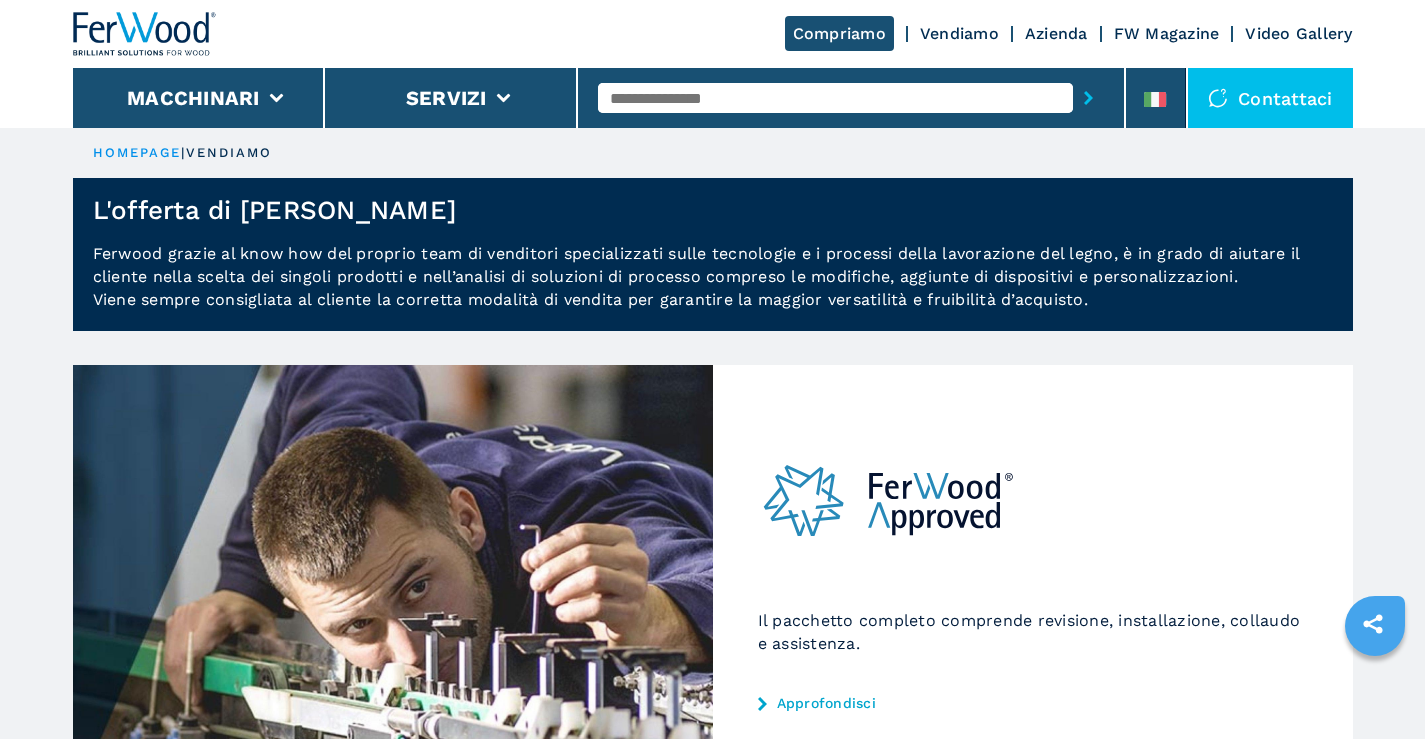 click on "Approfondisci" 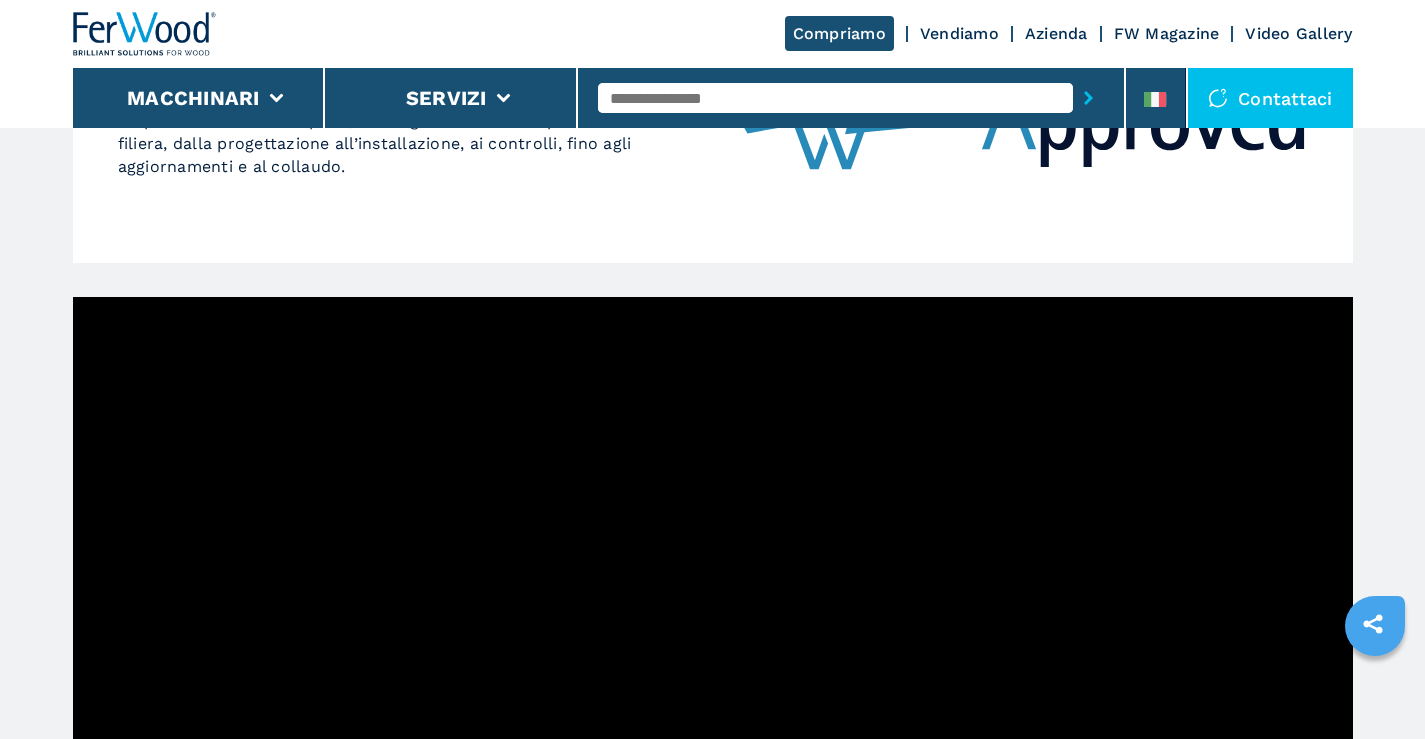 scroll, scrollTop: 500, scrollLeft: 0, axis: vertical 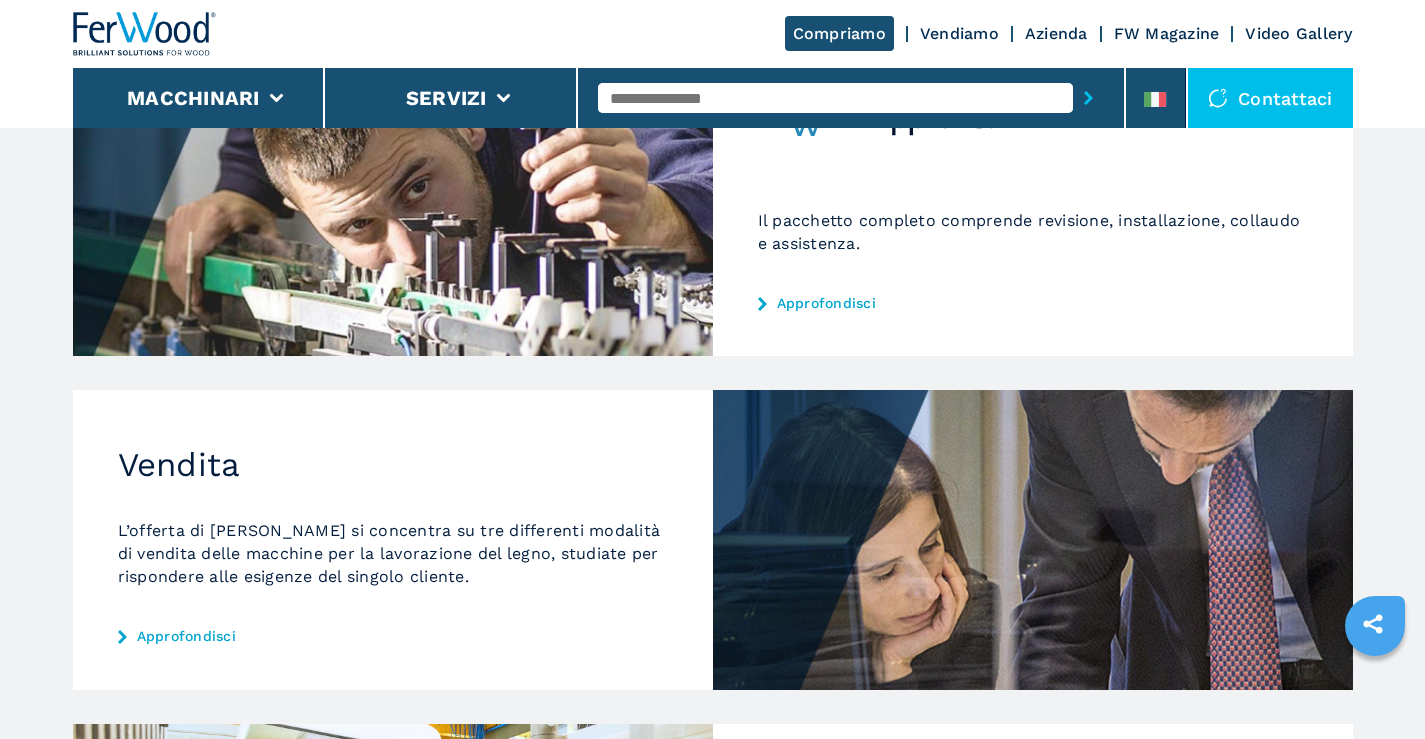 click on "Il pacchetto completo comprende revisione, installazione, collaudo e assistenza.   Approfondisci" at bounding box center [1033, 160] 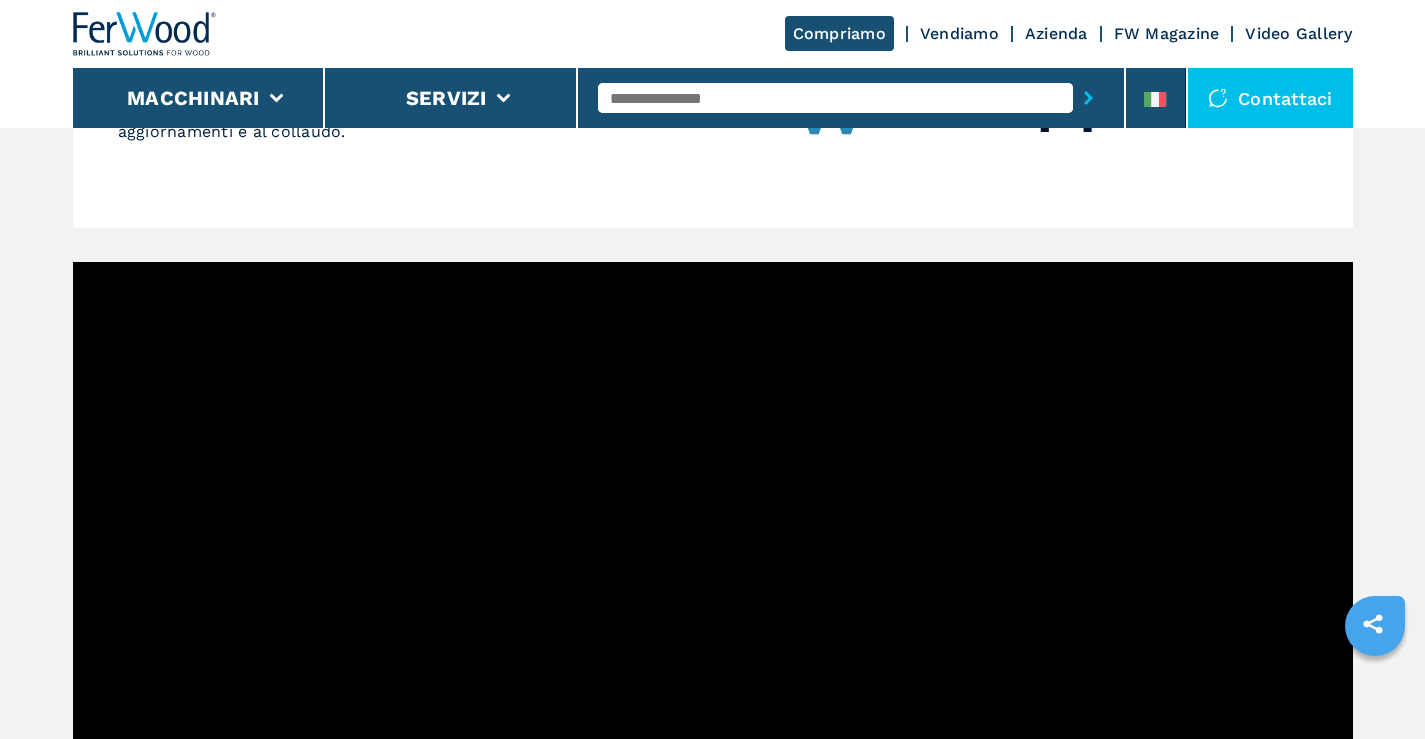 scroll, scrollTop: 0, scrollLeft: 0, axis: both 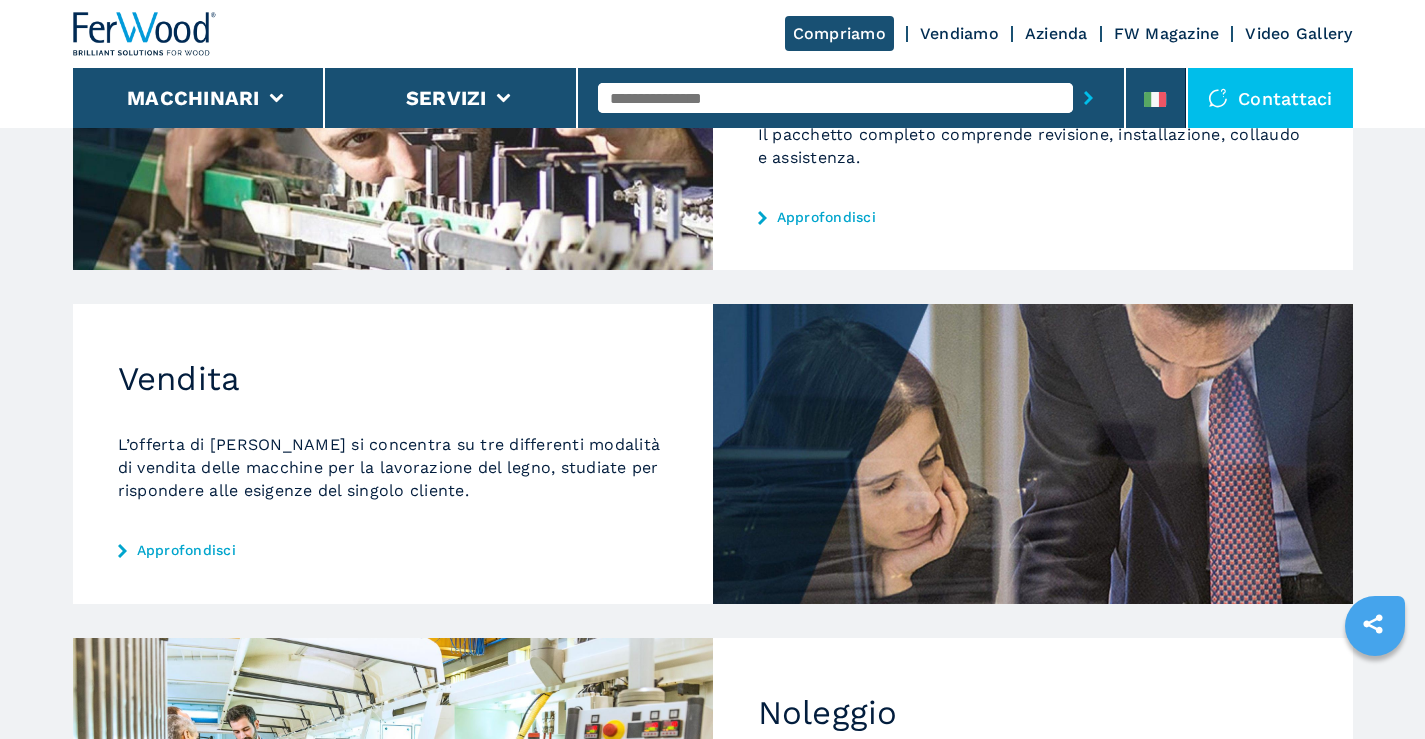 click on "Approfondisci" at bounding box center (393, 550) 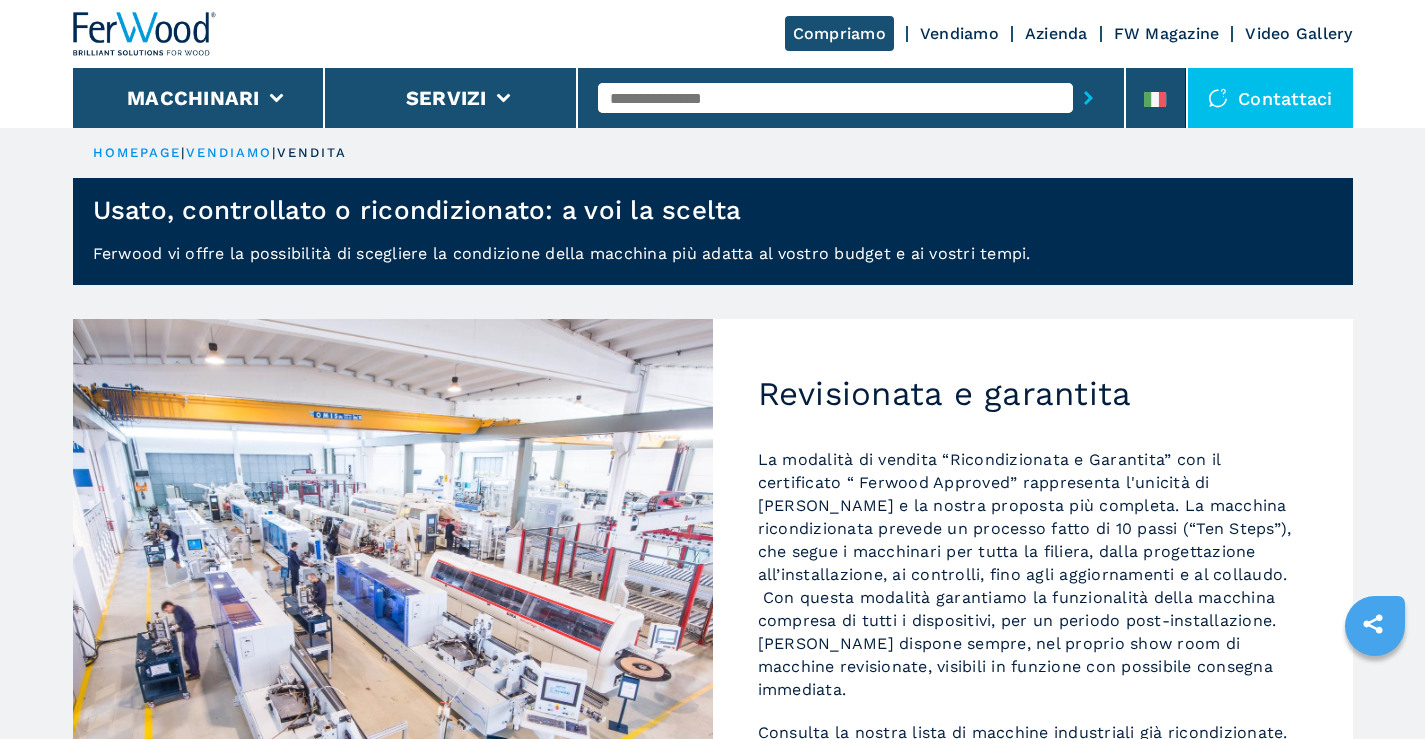 scroll, scrollTop: 0, scrollLeft: 0, axis: both 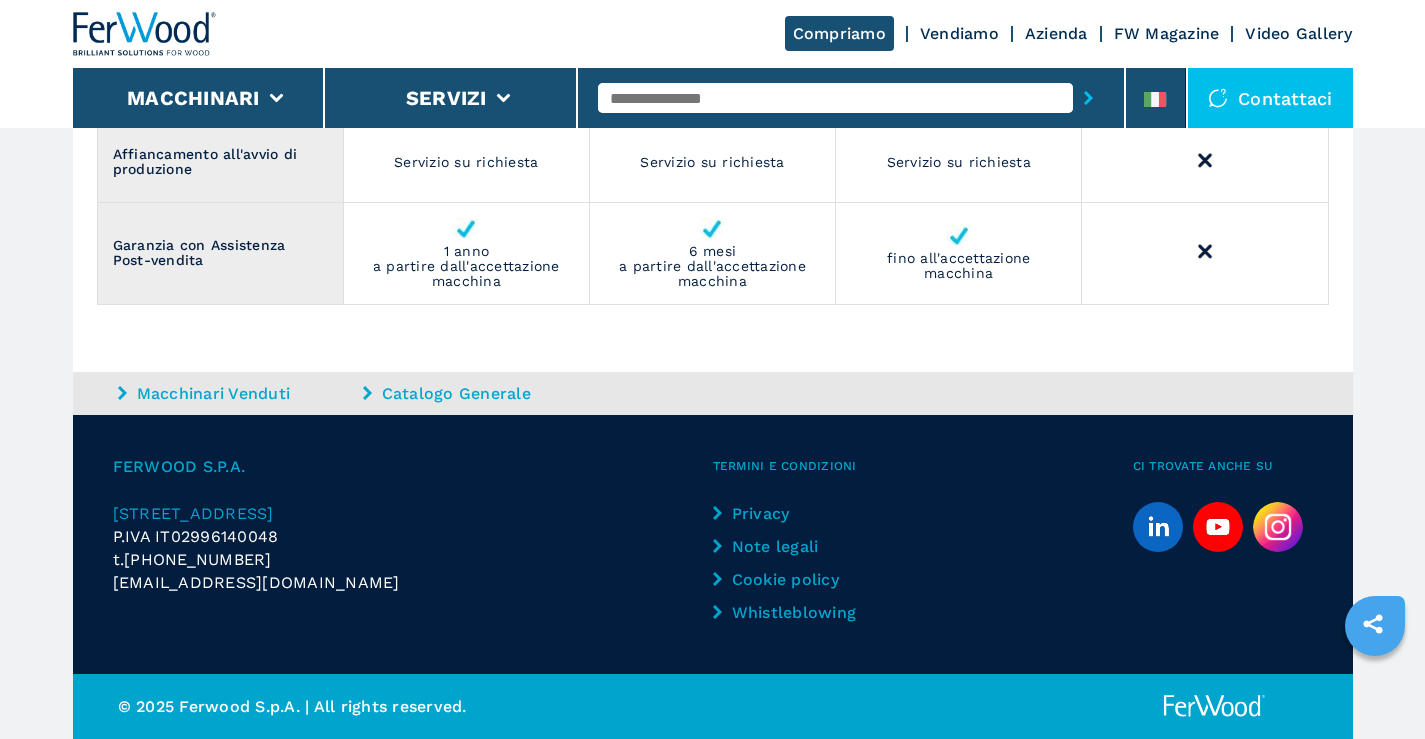 drag, startPoint x: 246, startPoint y: 378, endPoint x: 226, endPoint y: 392, distance: 24.41311 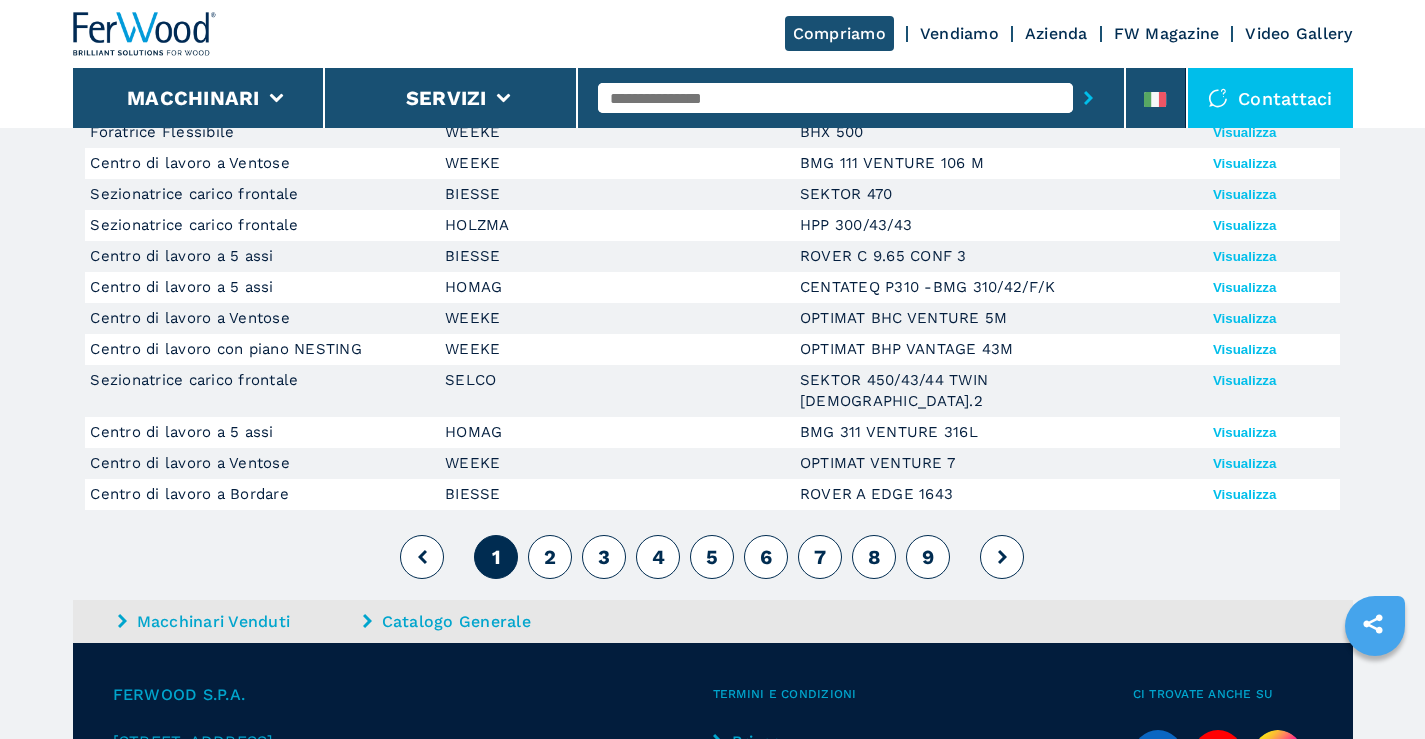 scroll, scrollTop: 707, scrollLeft: 0, axis: vertical 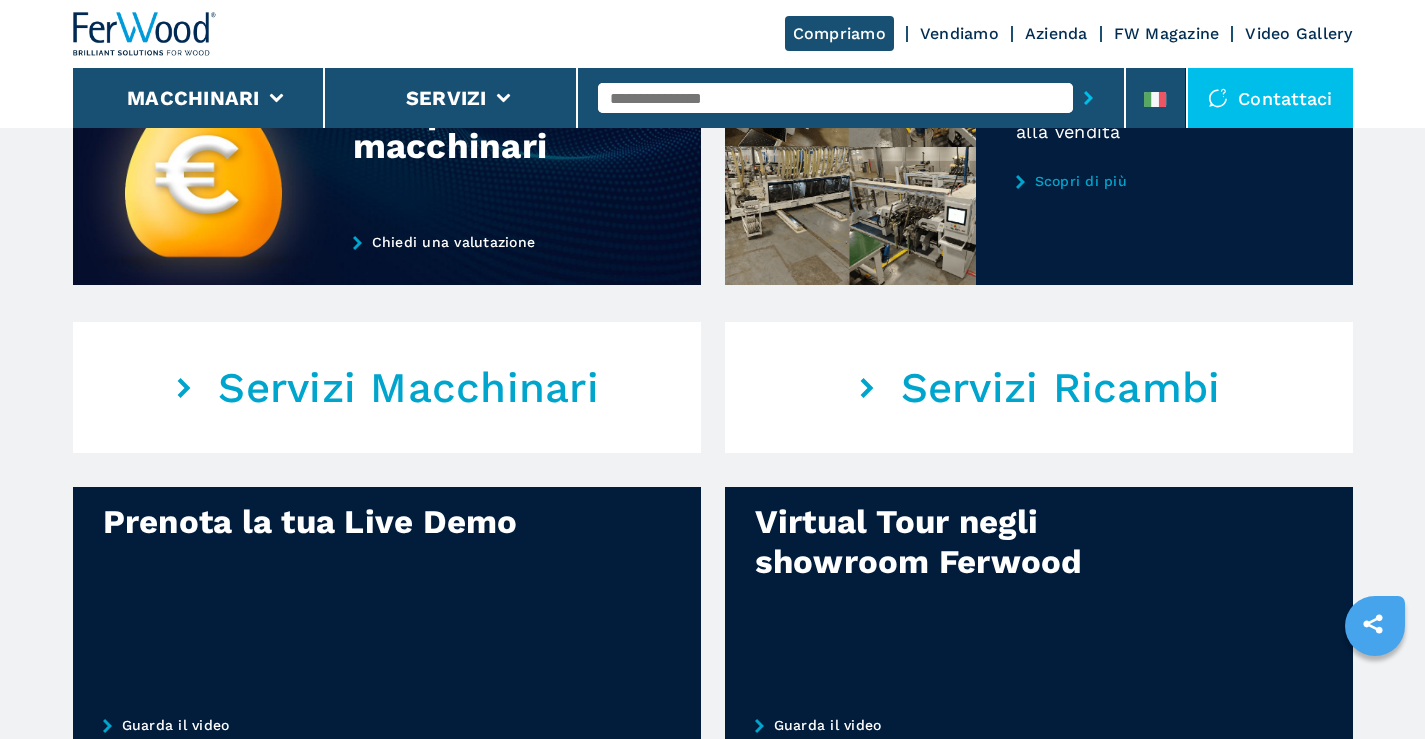 click on "Servizi Ricambi" at bounding box center (1061, 388) 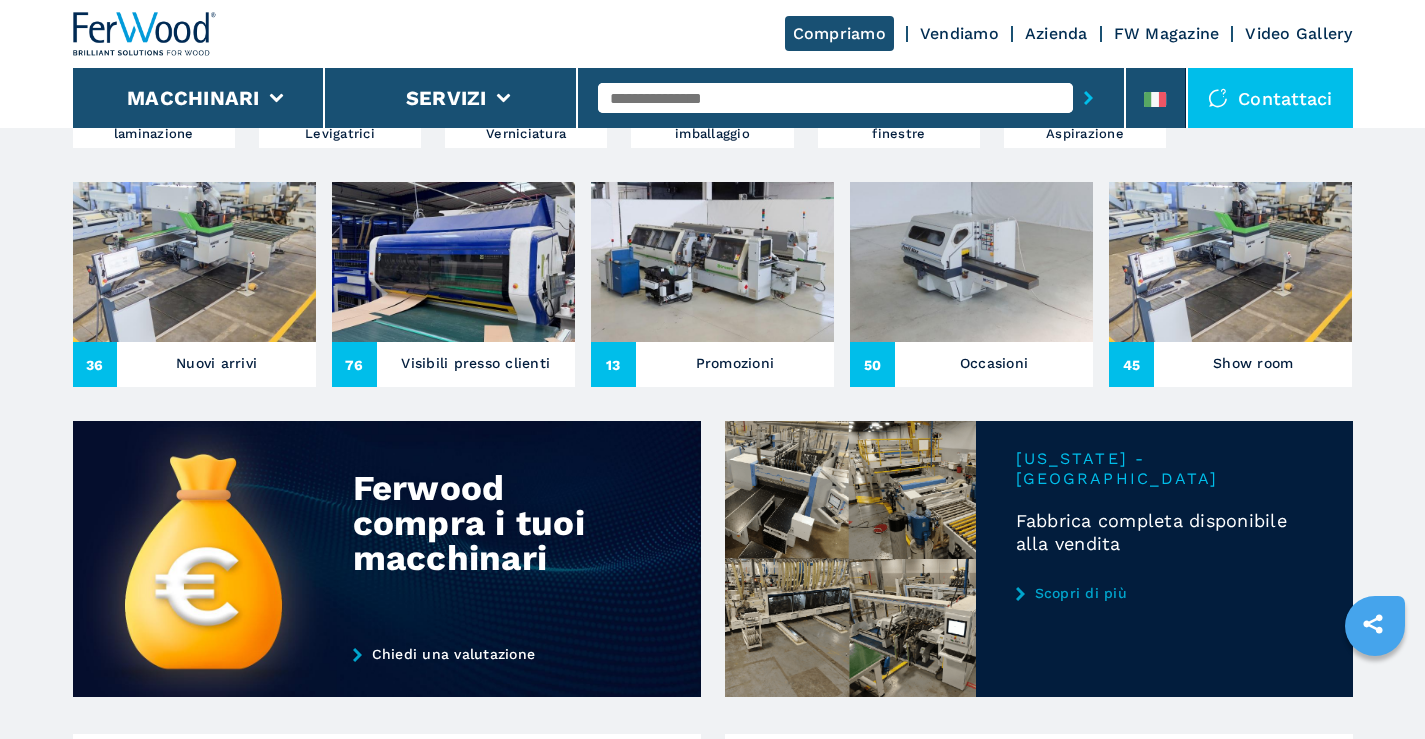 scroll, scrollTop: 1000, scrollLeft: 0, axis: vertical 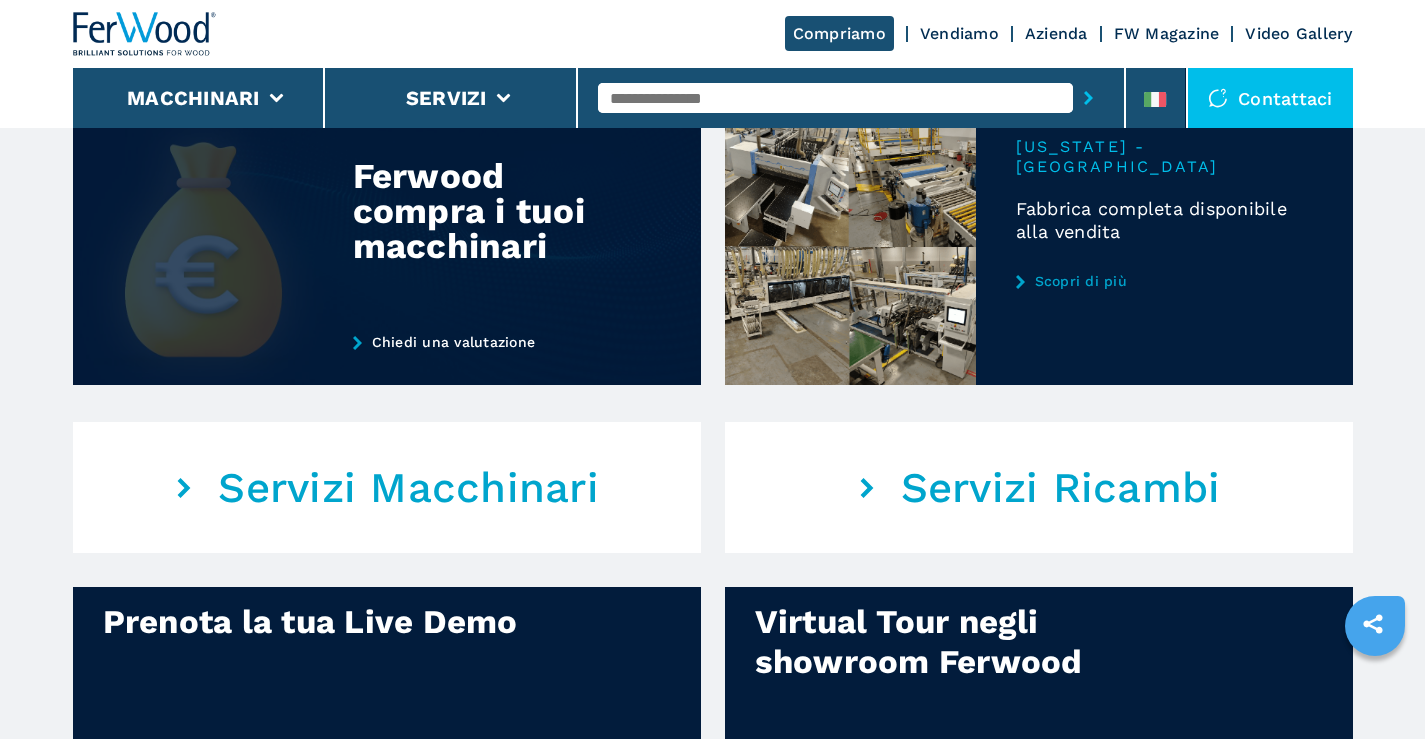 click on "Ferwood compra i tuoi macchinari" at bounding box center [483, 211] 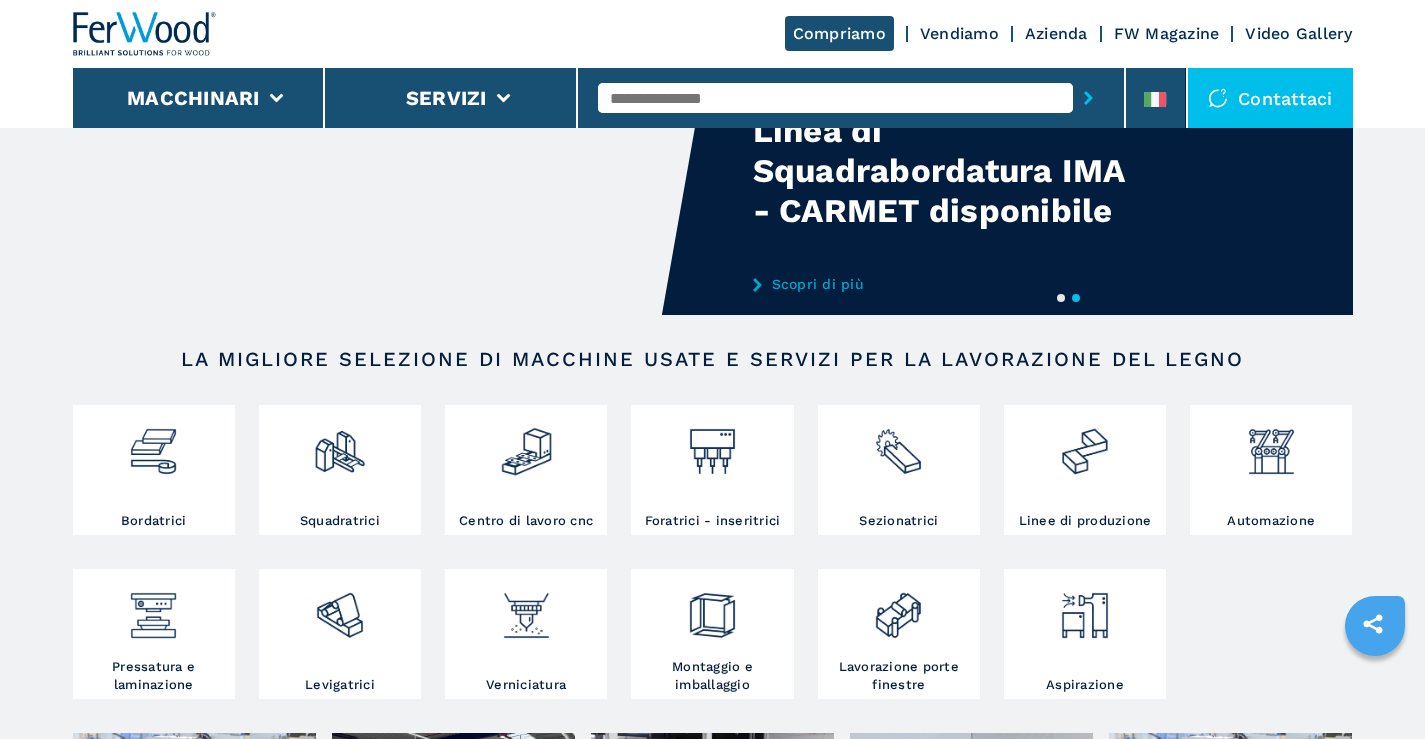 scroll, scrollTop: 0, scrollLeft: 0, axis: both 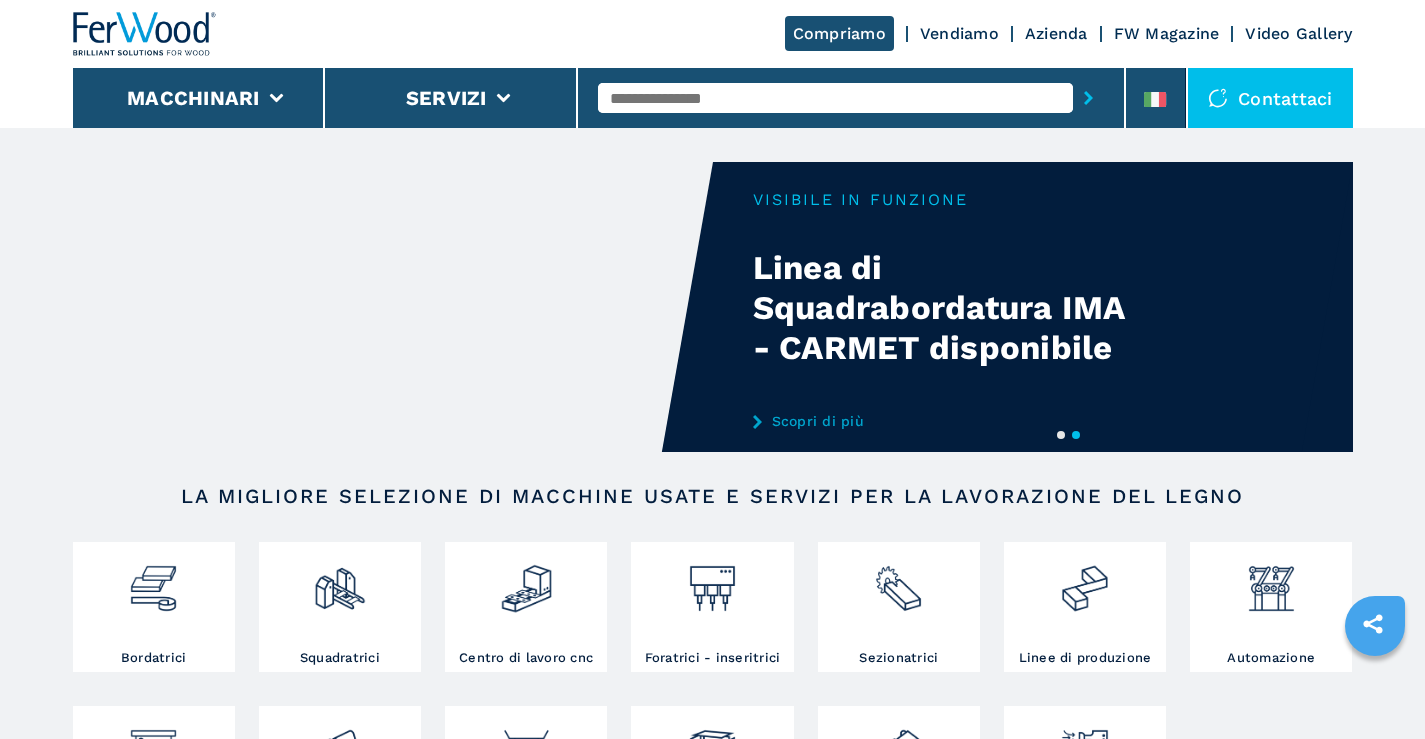click on "Contattaci" at bounding box center (1270, 98) 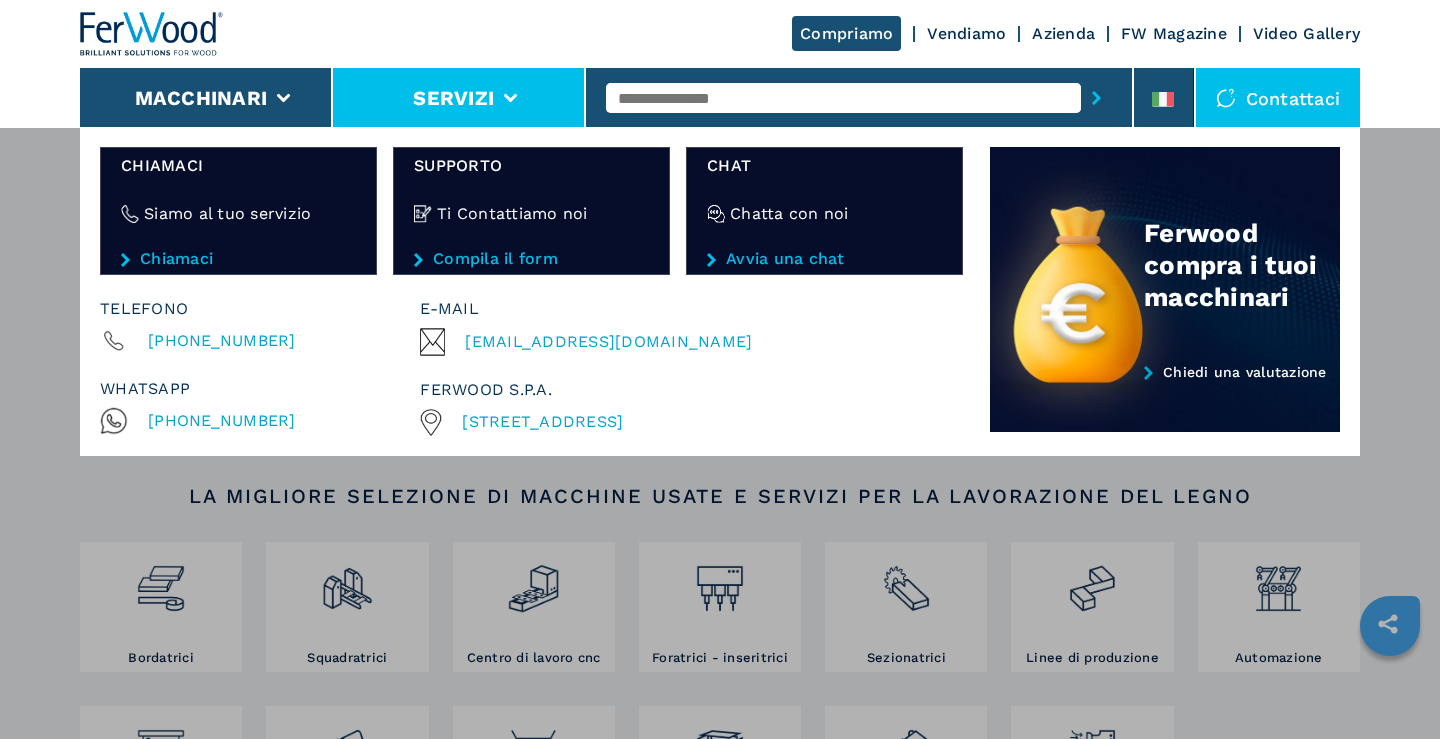 click on "Servizi" at bounding box center [459, 98] 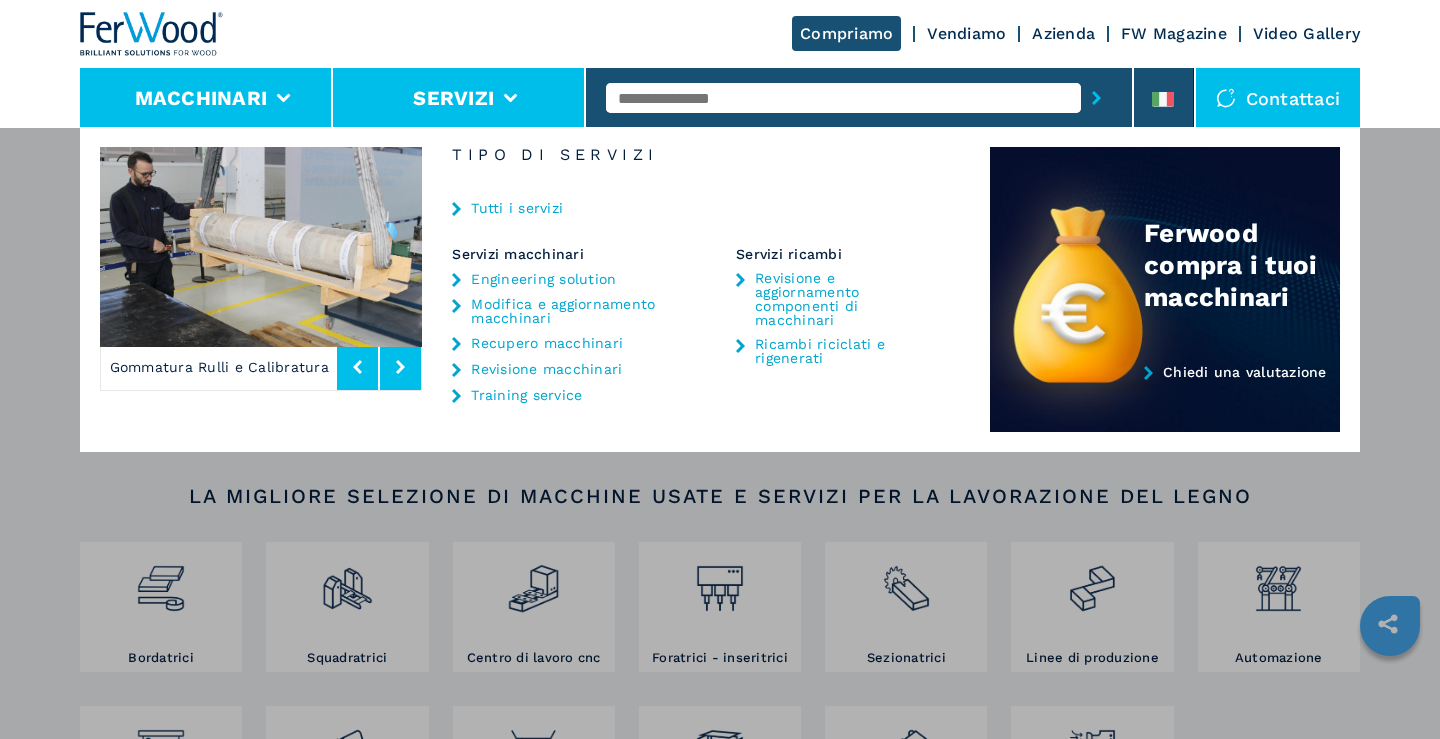 click on "Macchinari" at bounding box center (201, 98) 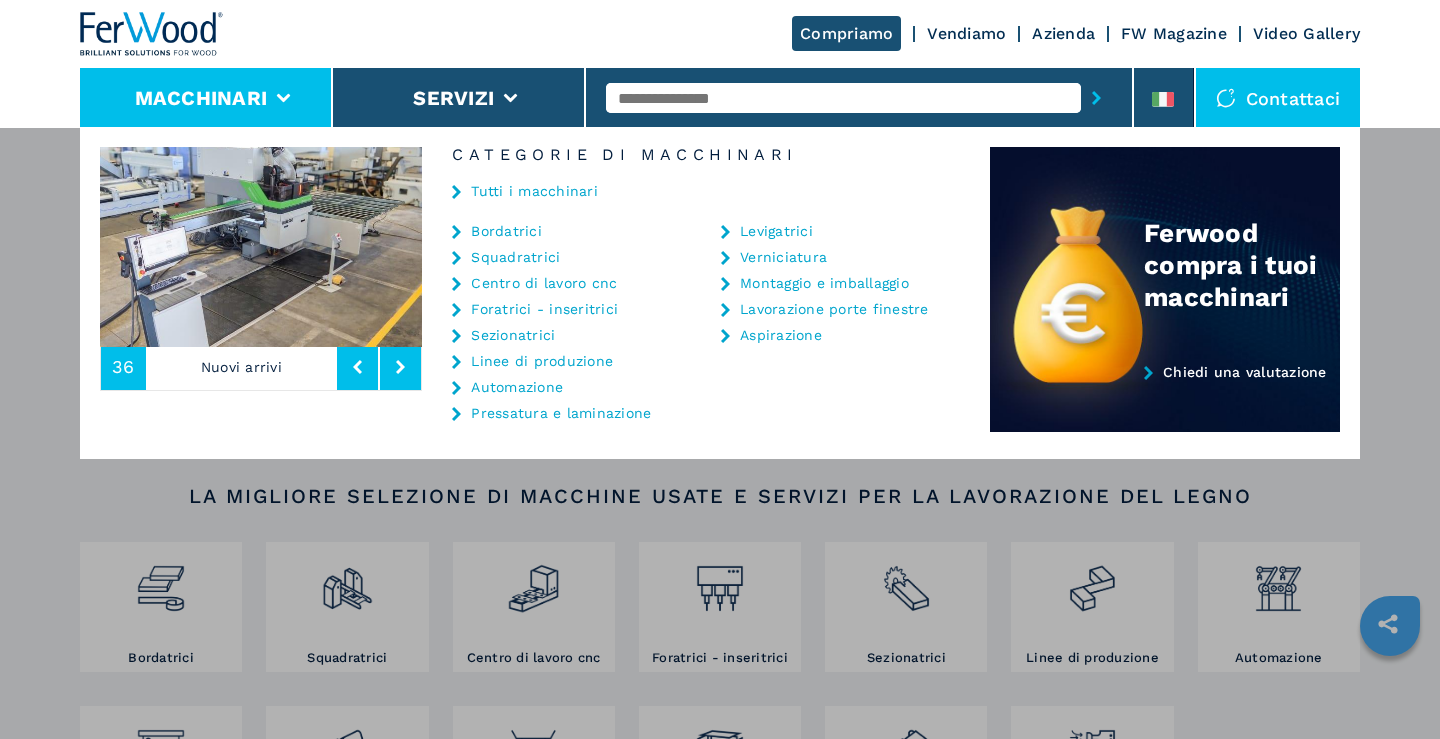 click on "Macchinari" at bounding box center [206, 98] 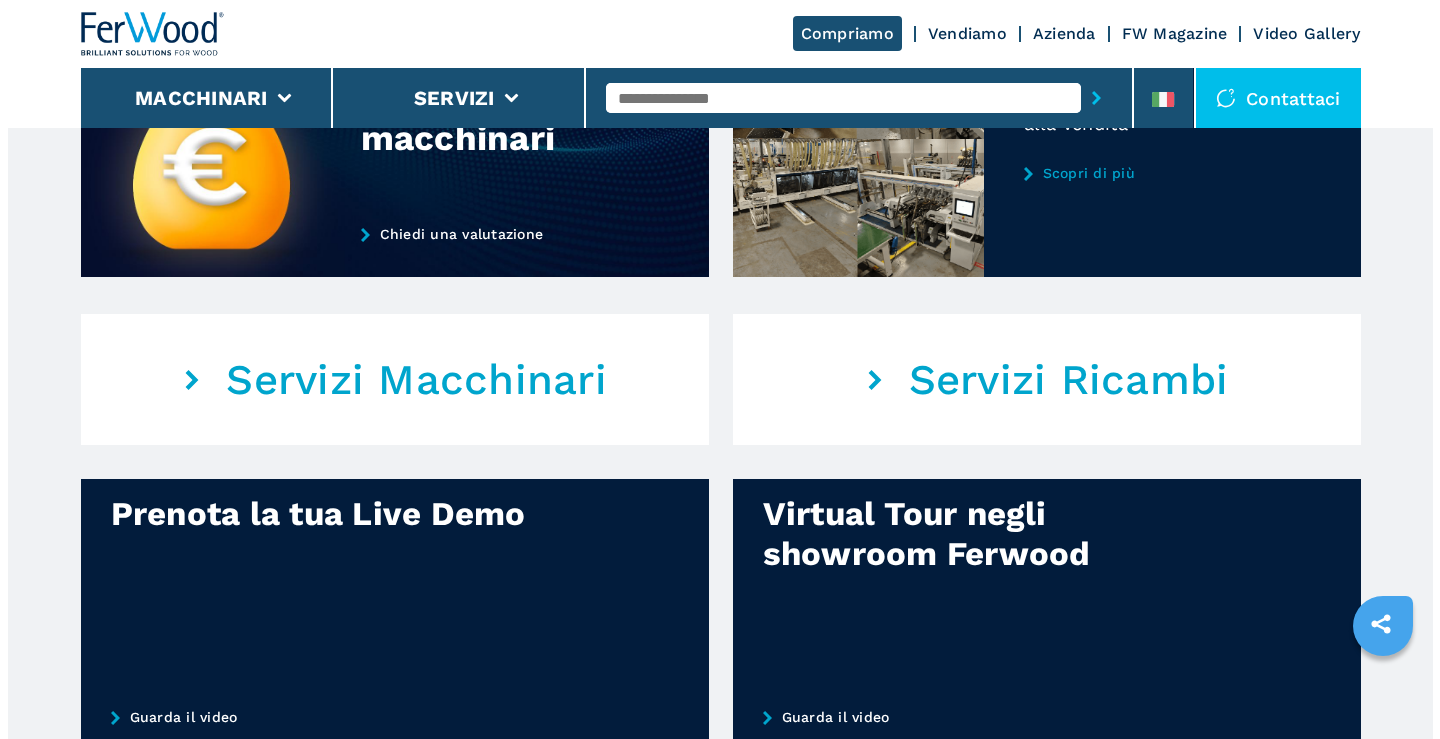 scroll, scrollTop: 900, scrollLeft: 0, axis: vertical 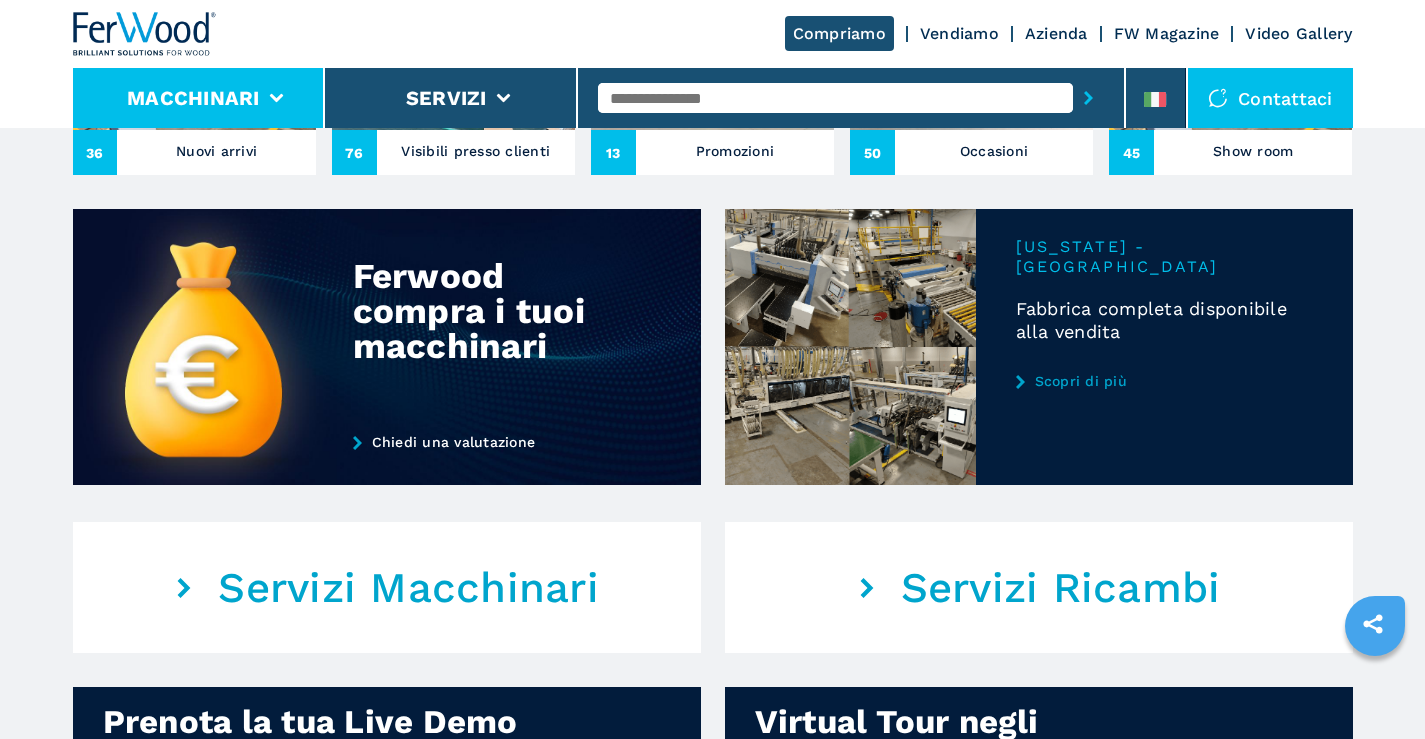 click on "Macchinari" at bounding box center [193, 98] 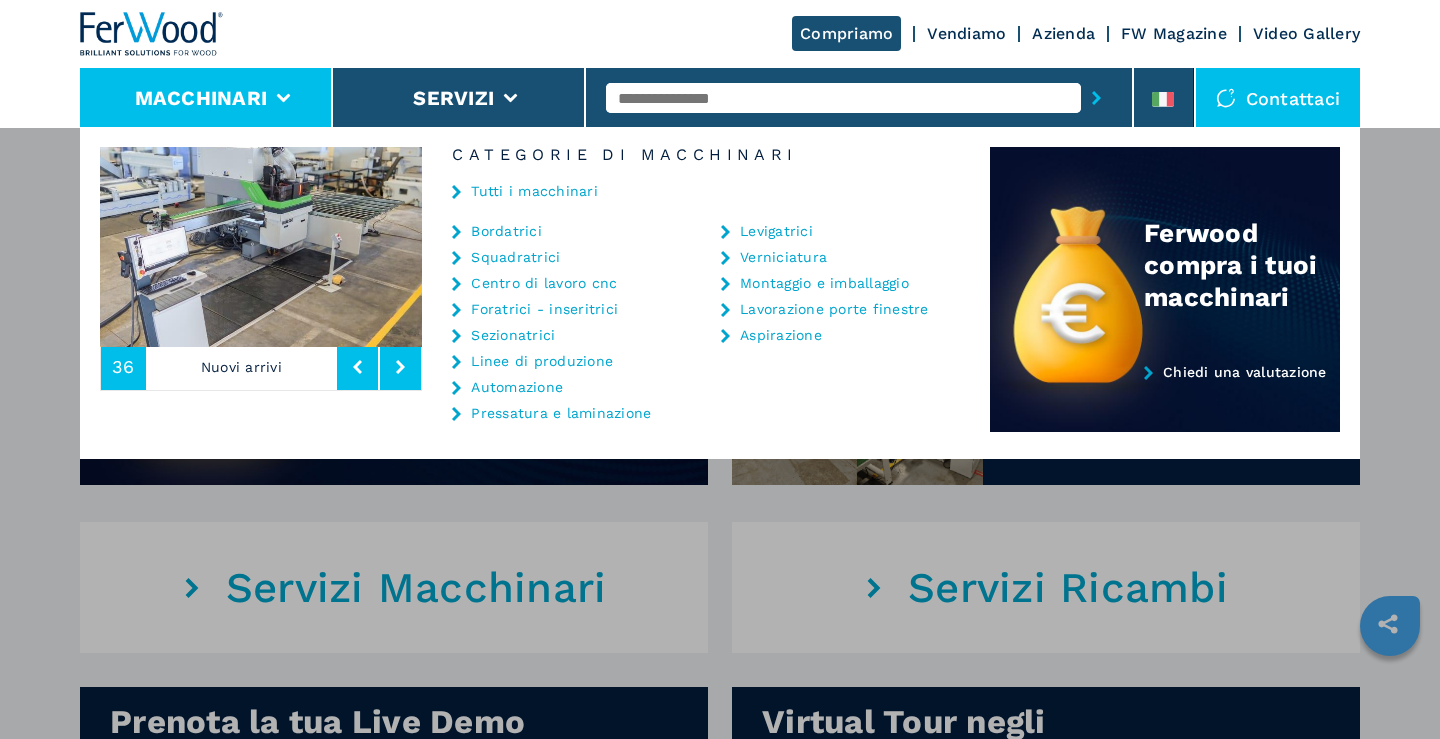 click on "Macchinari" at bounding box center (206, 98) 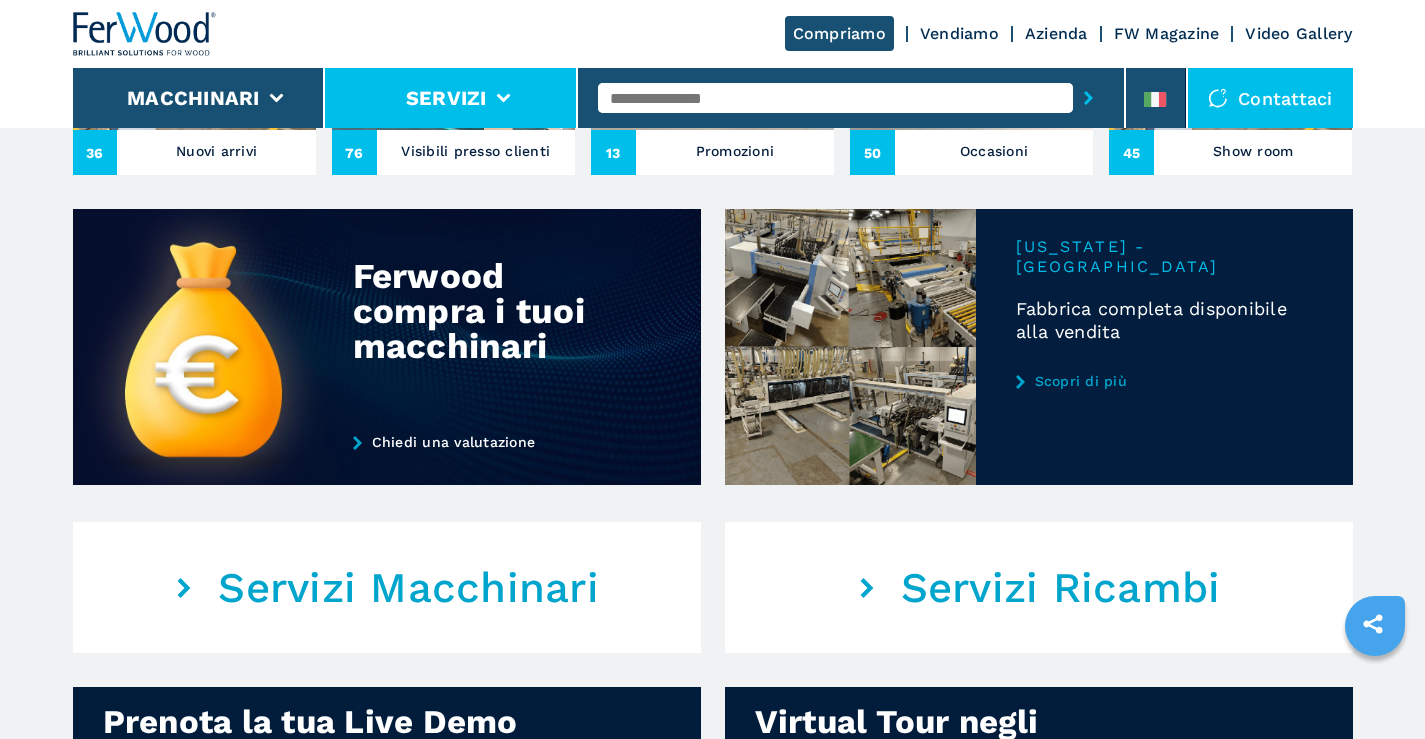 click on "Servizi" at bounding box center (451, 98) 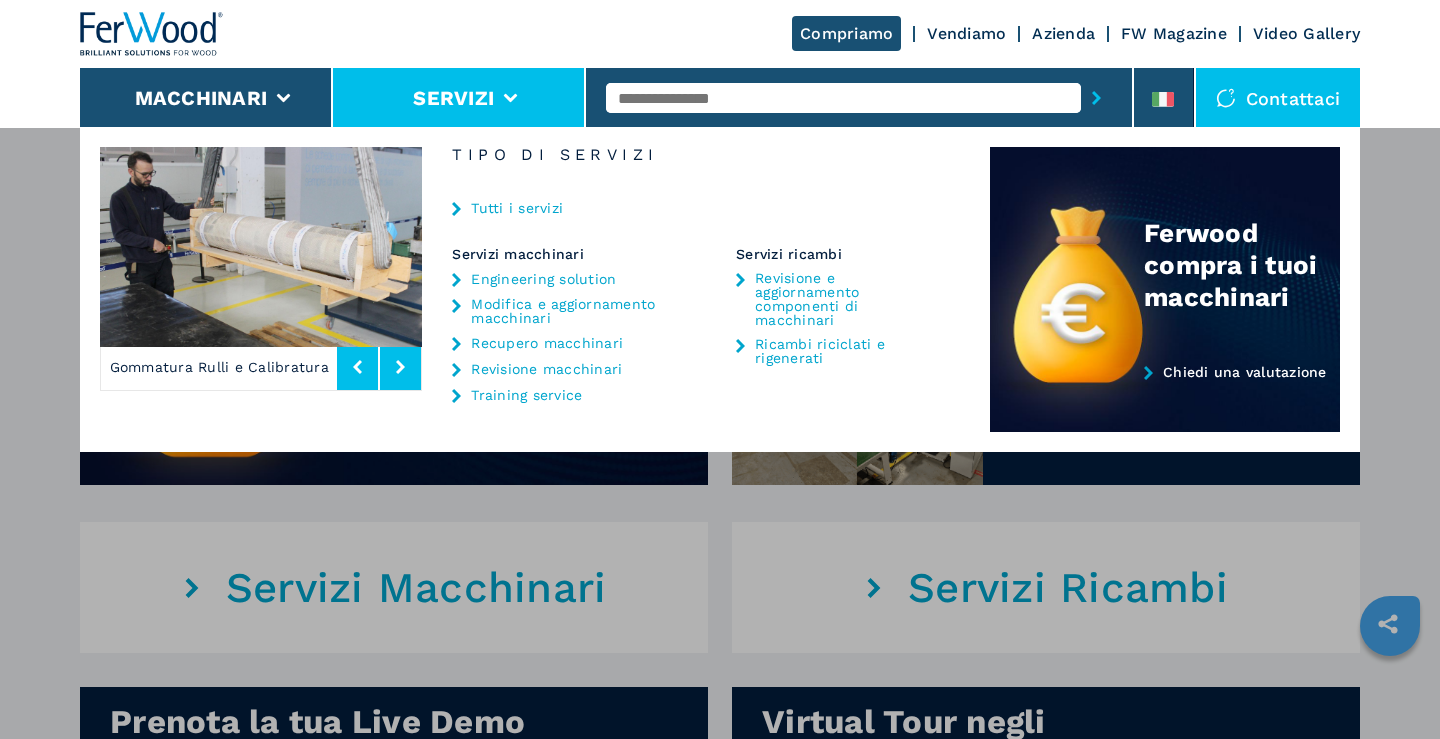 click at bounding box center (1096, 98) 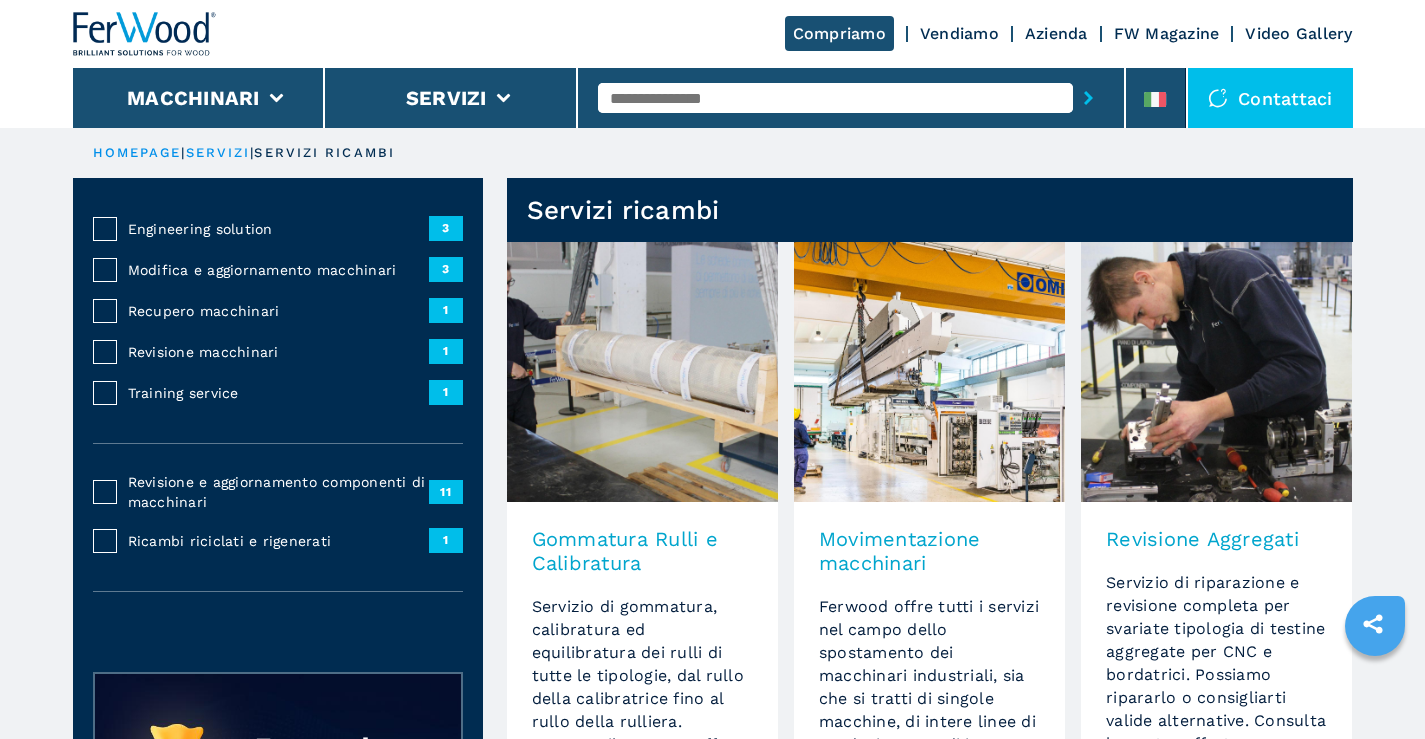 scroll, scrollTop: 500, scrollLeft: 0, axis: vertical 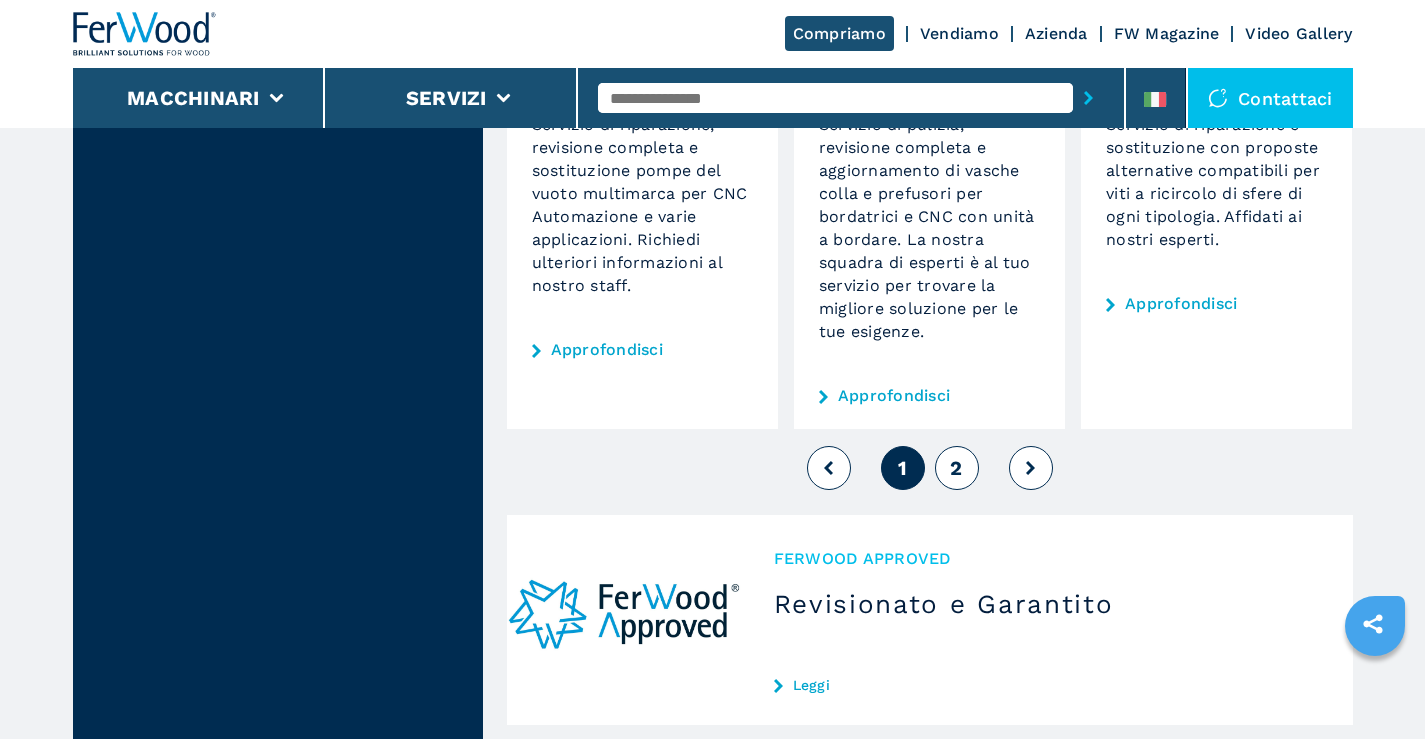 click on "2" at bounding box center [956, 468] 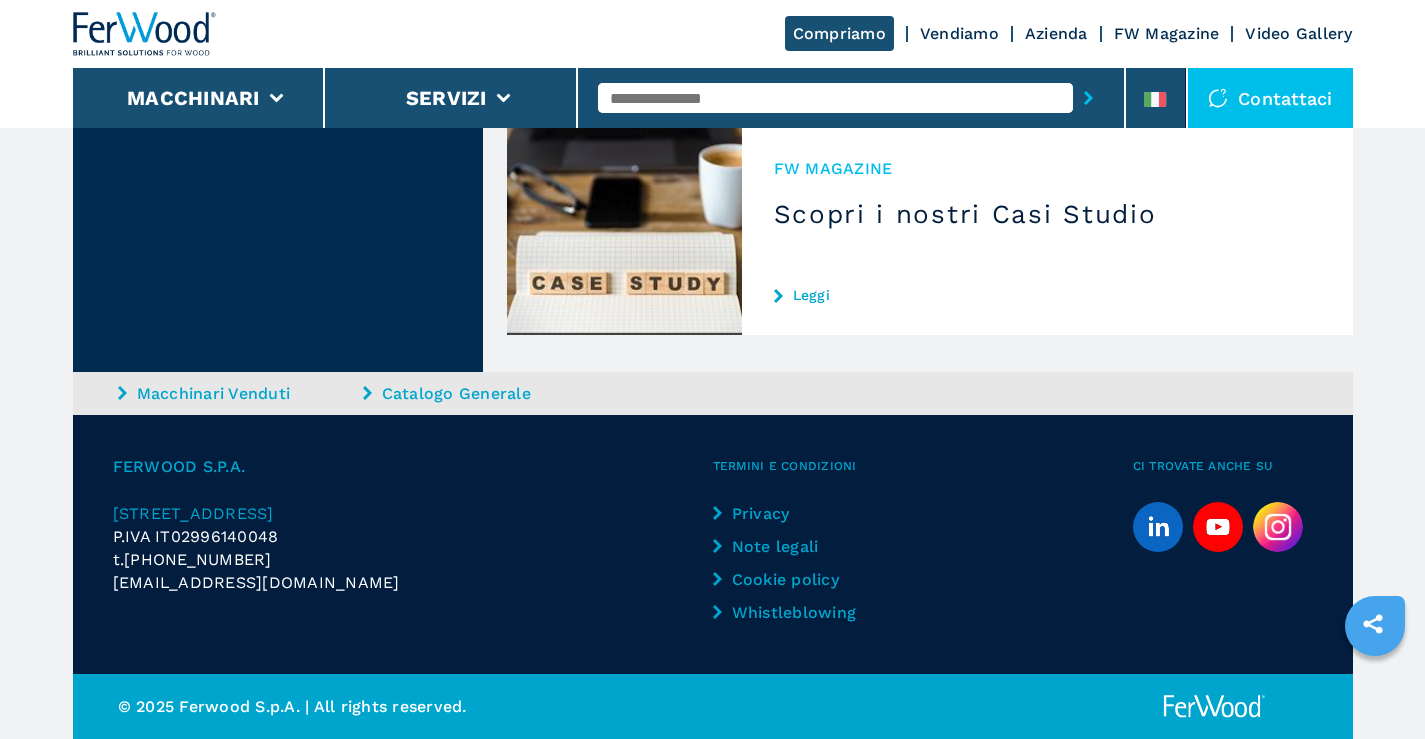 scroll, scrollTop: 0, scrollLeft: 0, axis: both 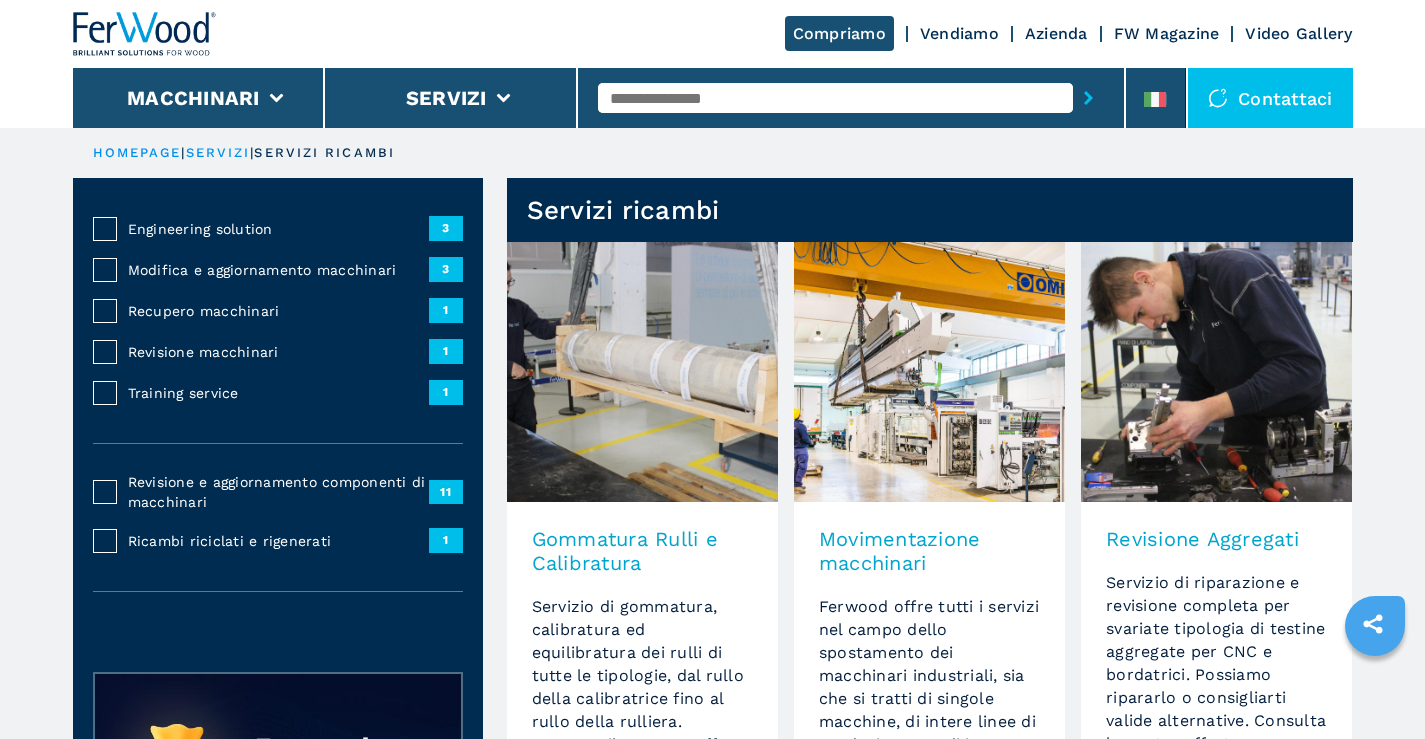 click at bounding box center [929, 372] 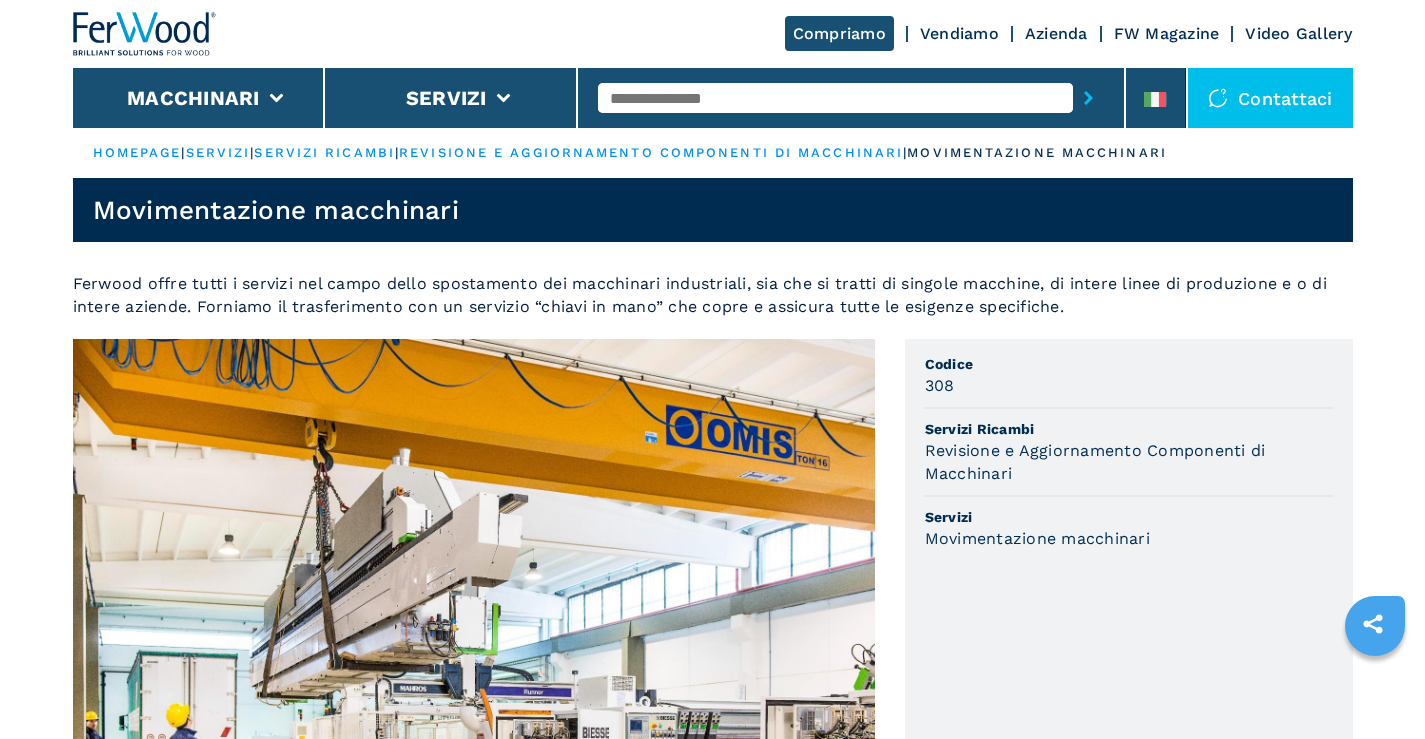 scroll, scrollTop: 0, scrollLeft: 0, axis: both 